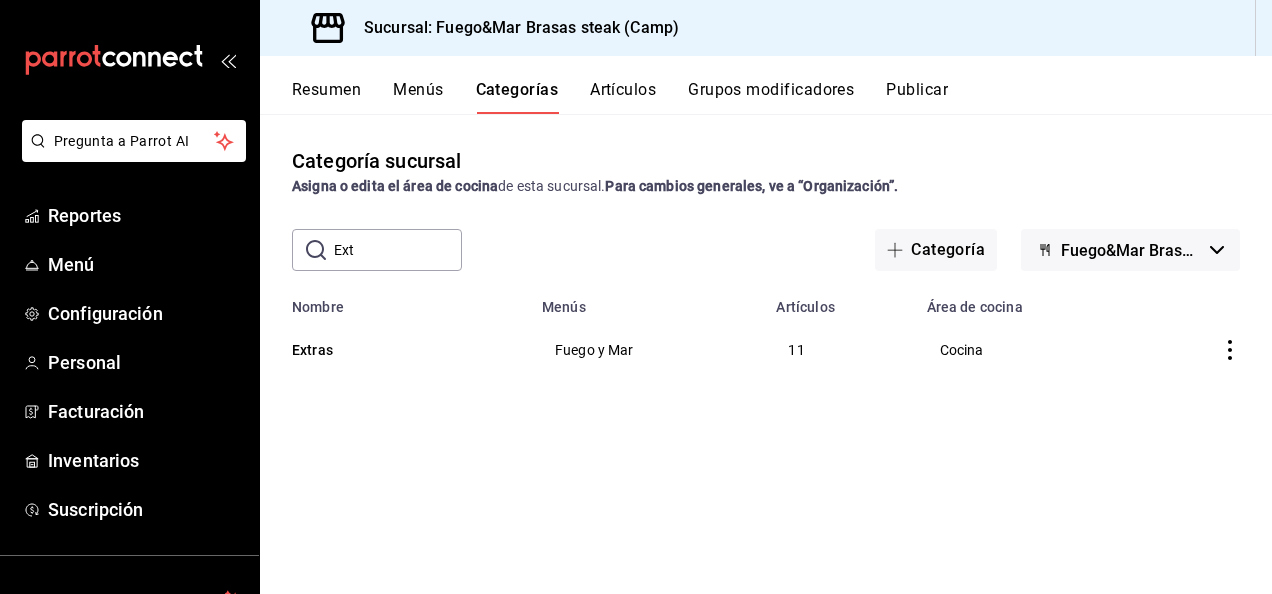 scroll, scrollTop: 0, scrollLeft: 0, axis: both 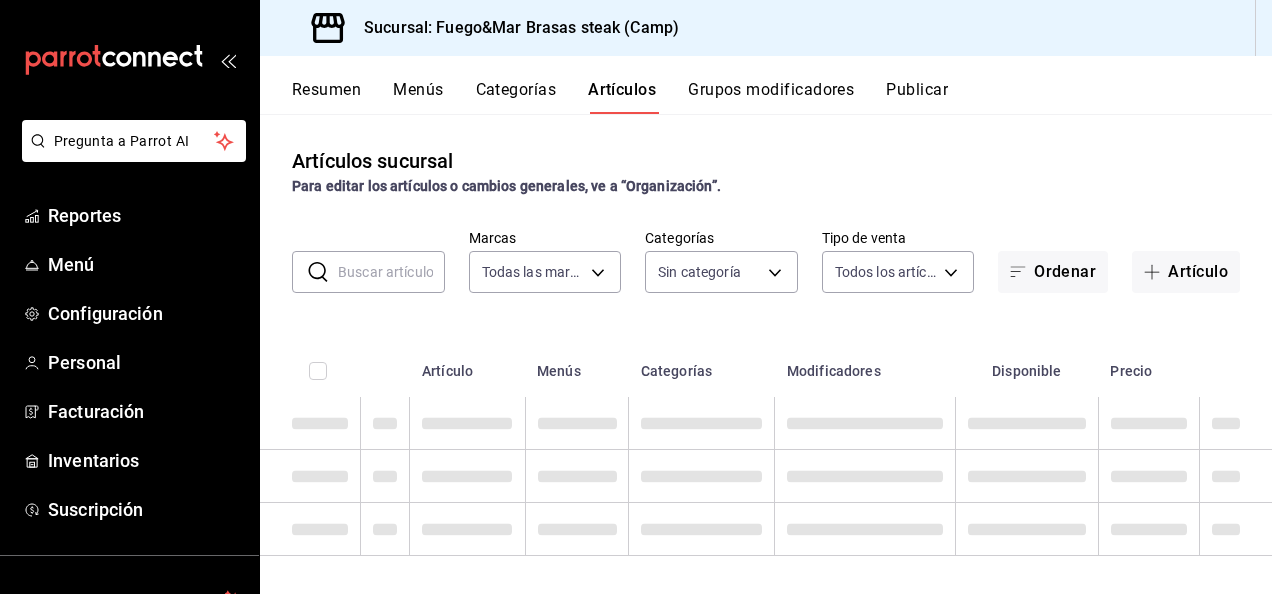 type on "34642819-79bc-44a0-a972-e216a15f5f6e" 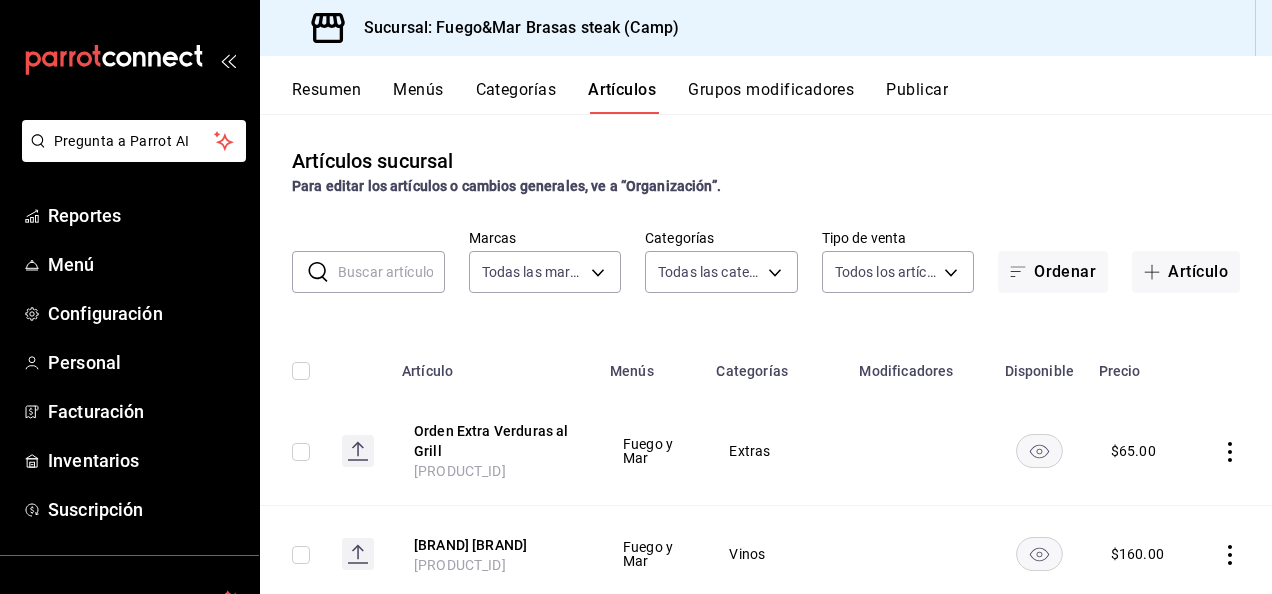 click at bounding box center (391, 272) 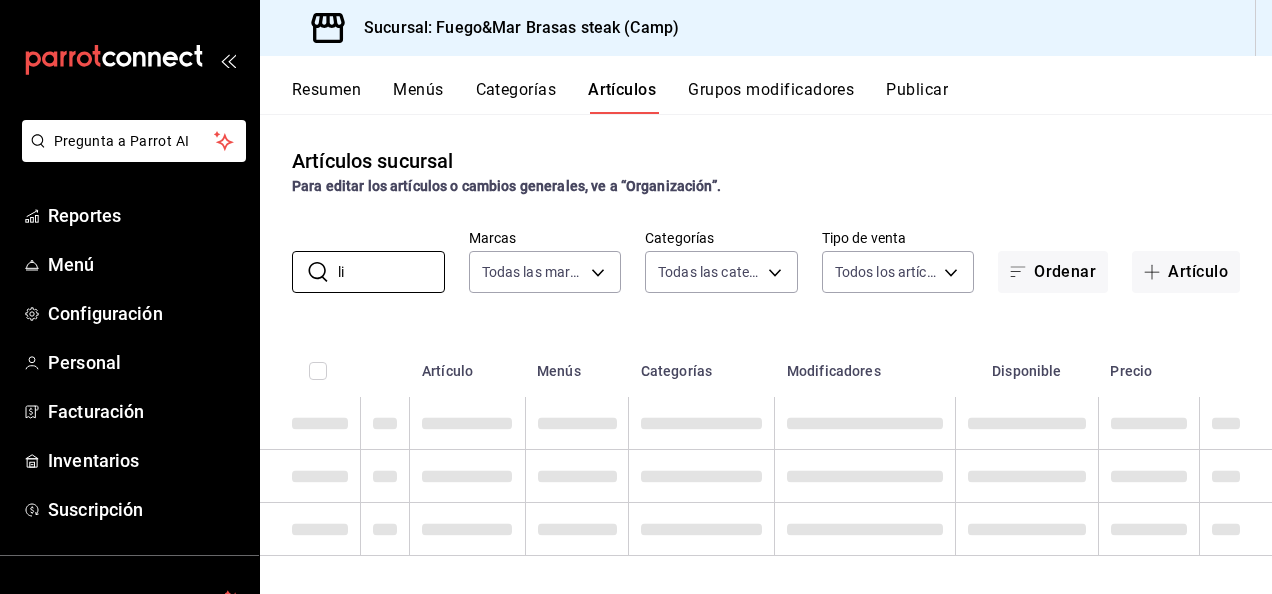type on "l" 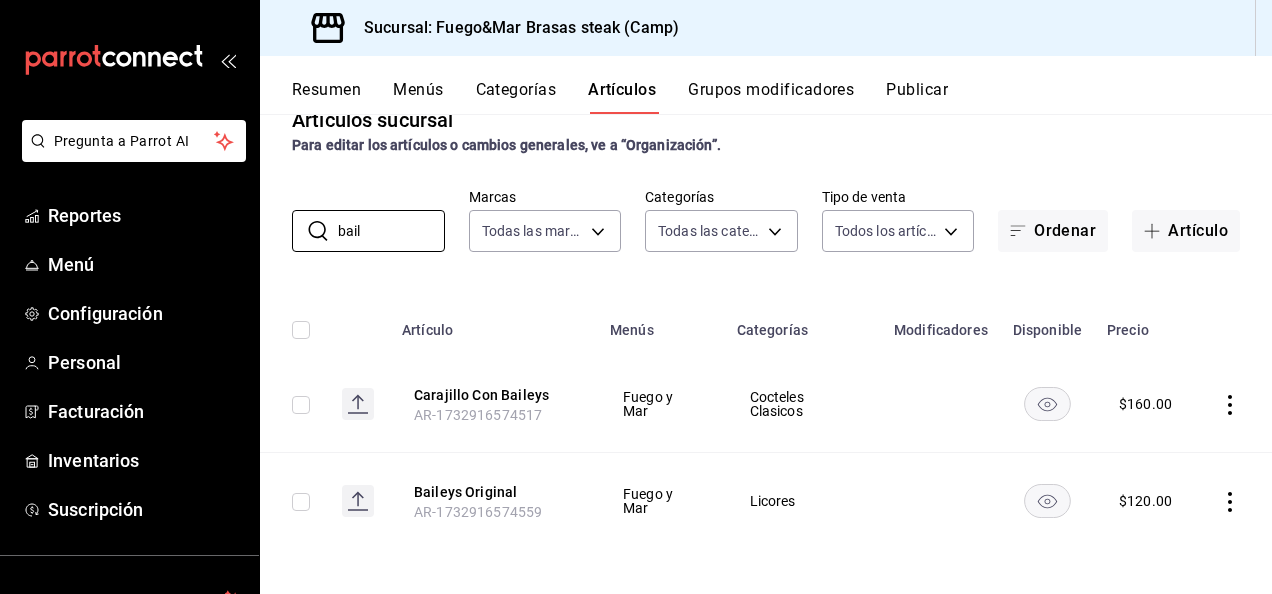 scroll, scrollTop: 44, scrollLeft: 0, axis: vertical 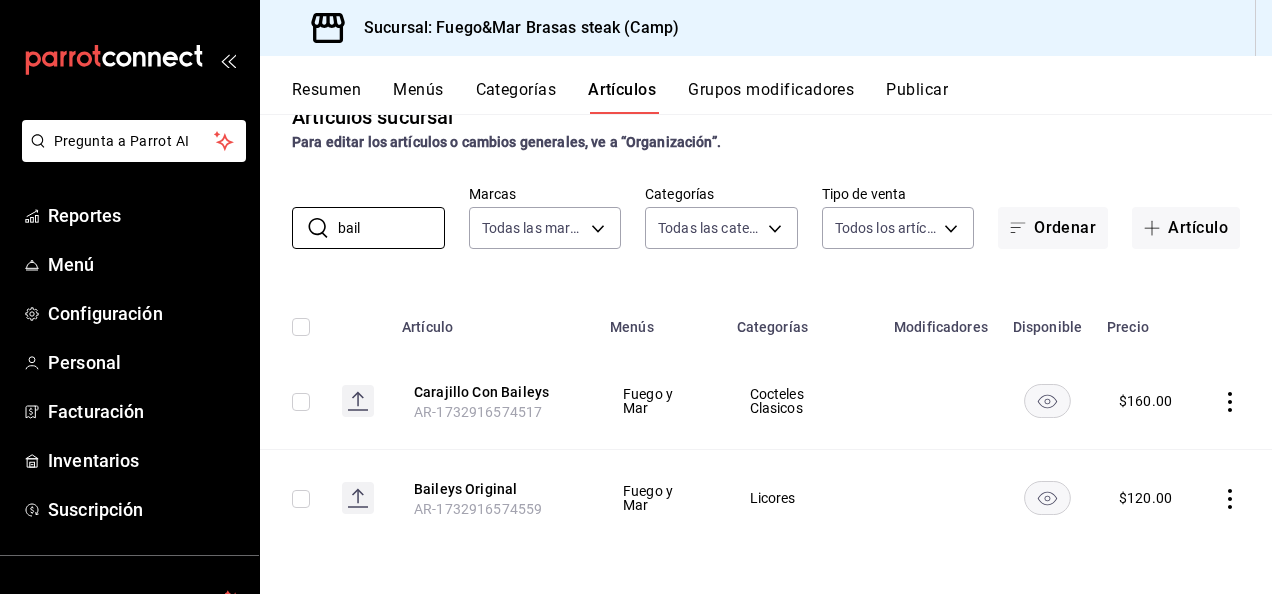 type on "bail" 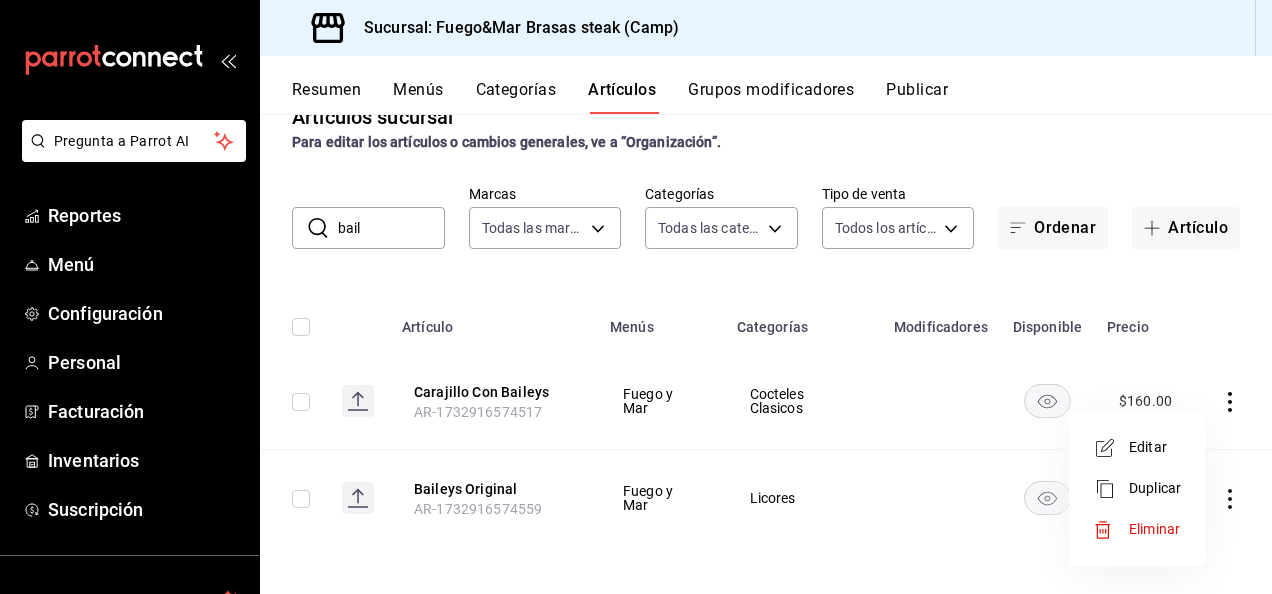 click on "Duplicar" at bounding box center [1155, 488] 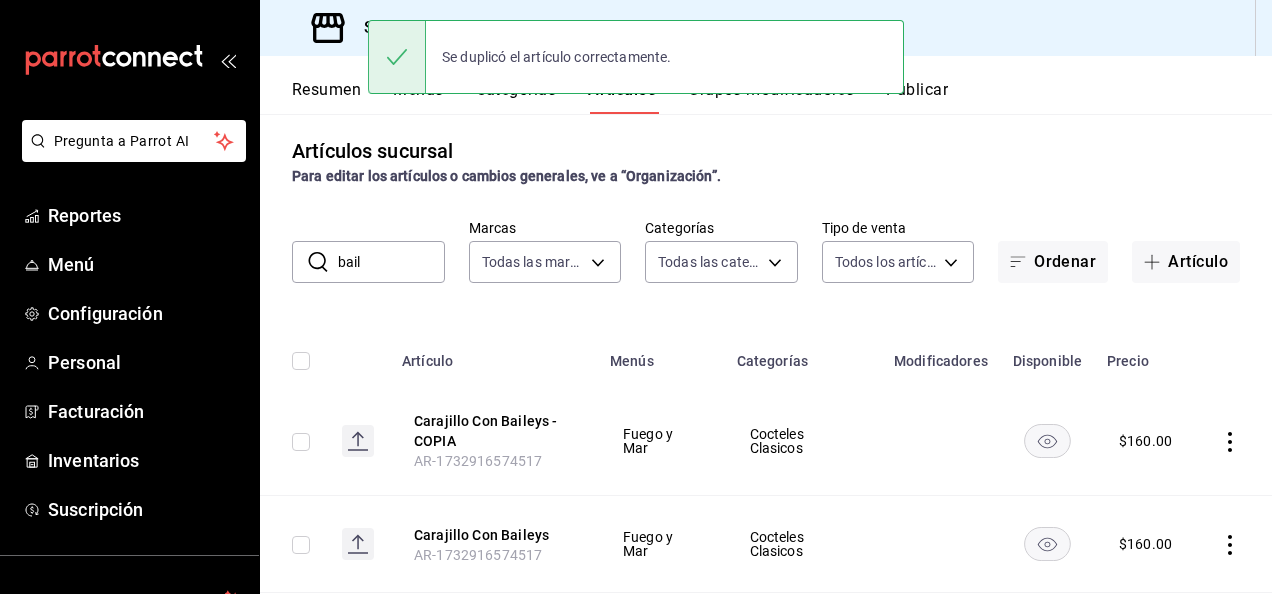 scroll, scrollTop: 44, scrollLeft: 0, axis: vertical 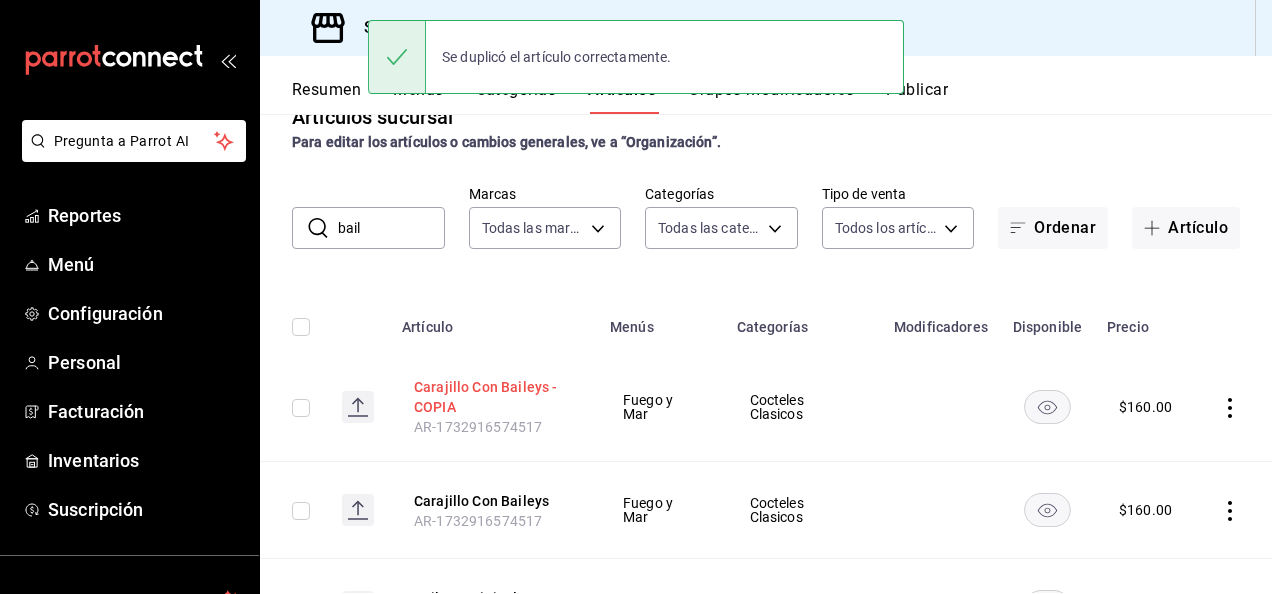 click on "Carajillo Con Baileys - COPIA" at bounding box center (494, 397) 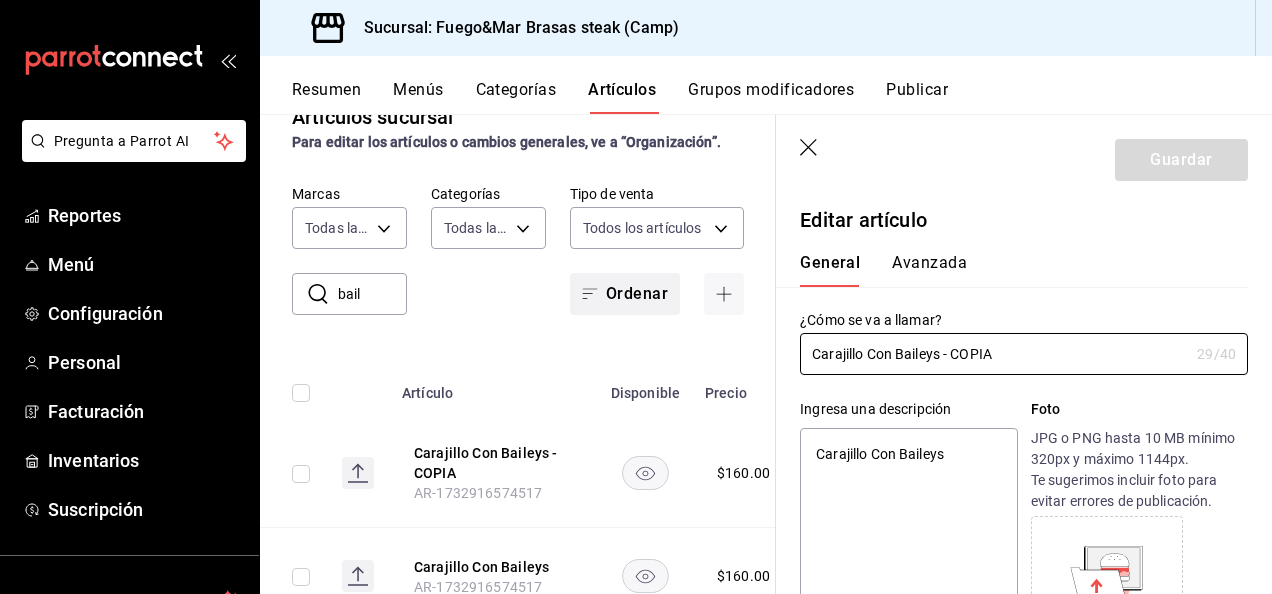 drag, startPoint x: 1036, startPoint y: 347, endPoint x: 637, endPoint y: 282, distance: 404.25983 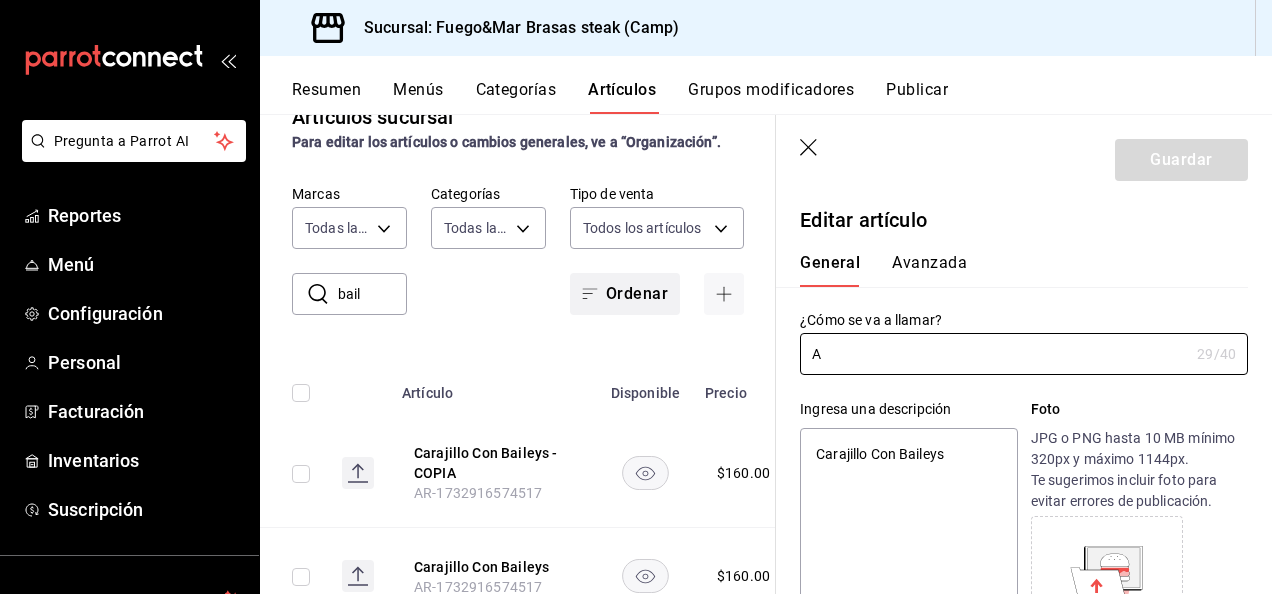 type on "x" 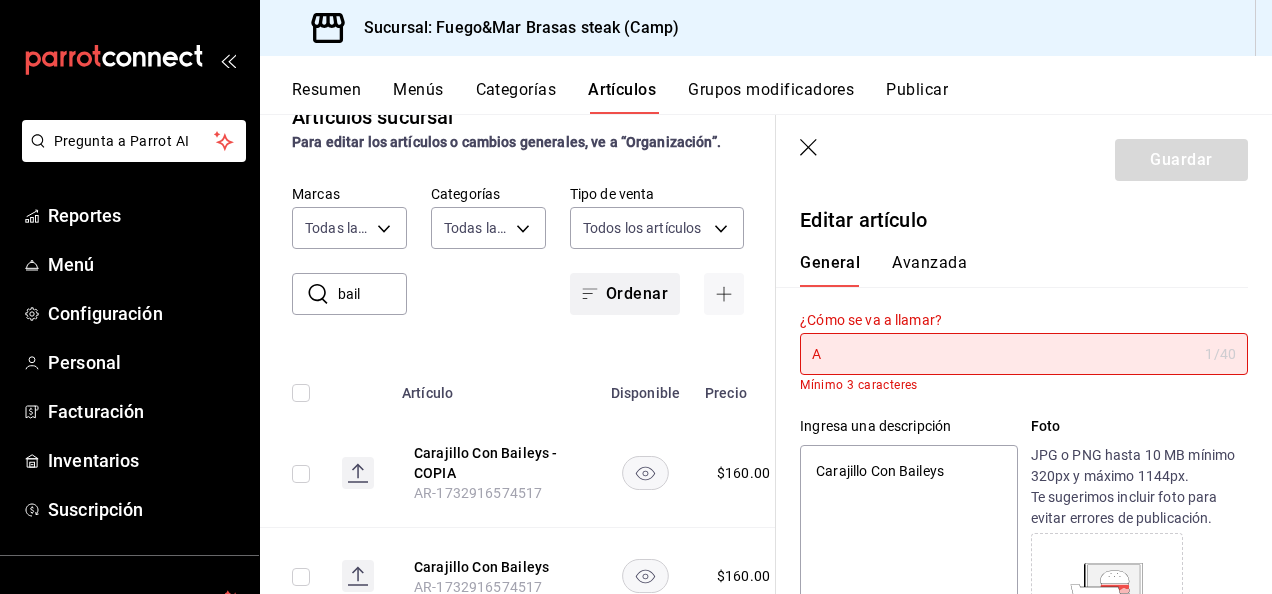 type on "Al" 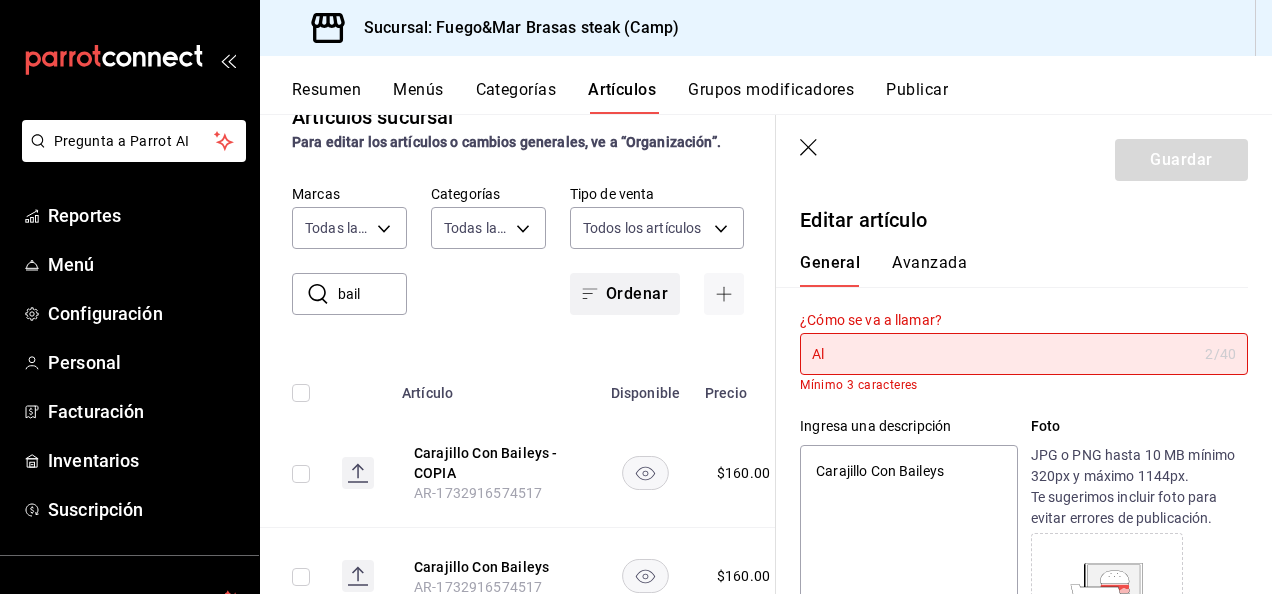 type on "Alf" 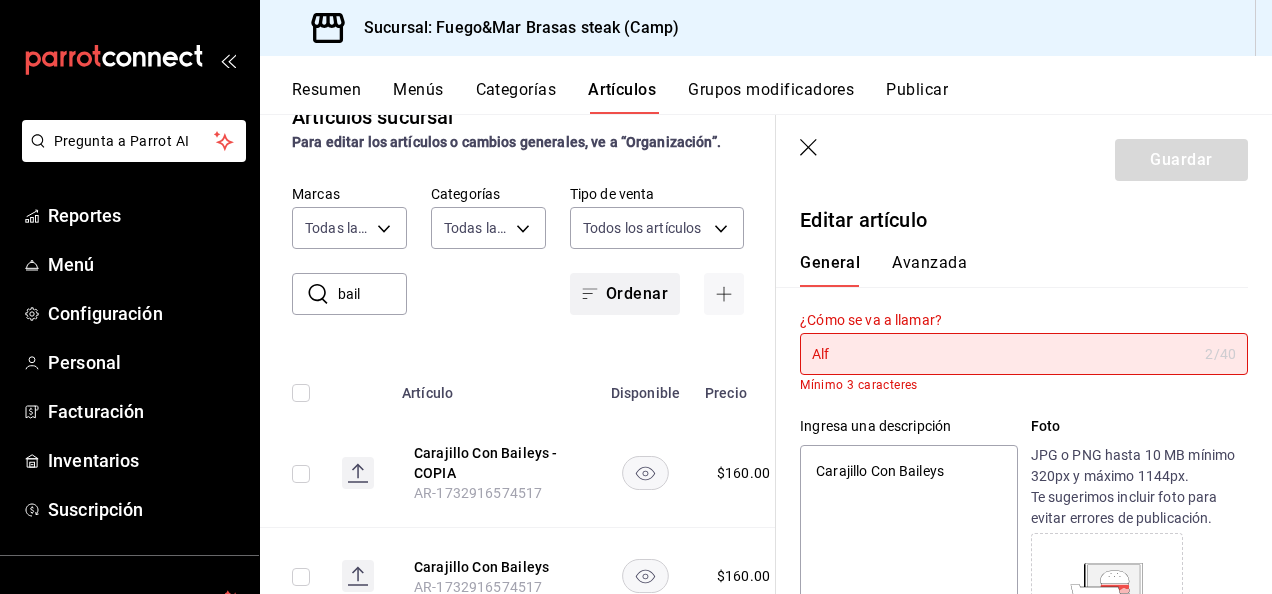 type on "x" 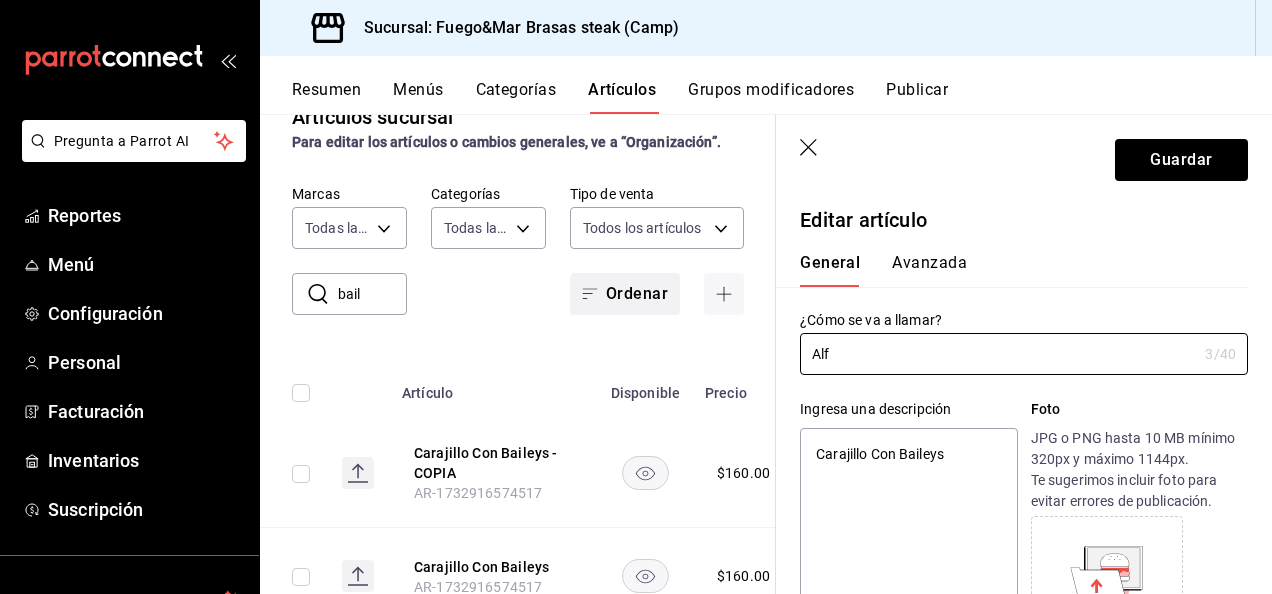 type on "[FIRST]" 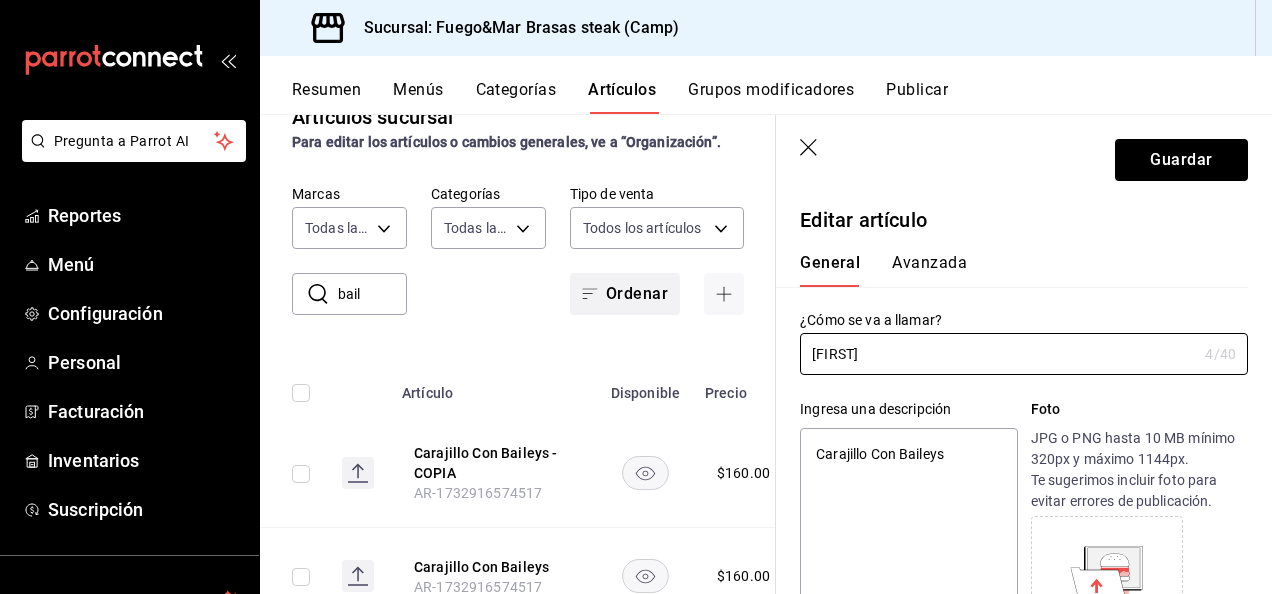 type on "[FIRST]" 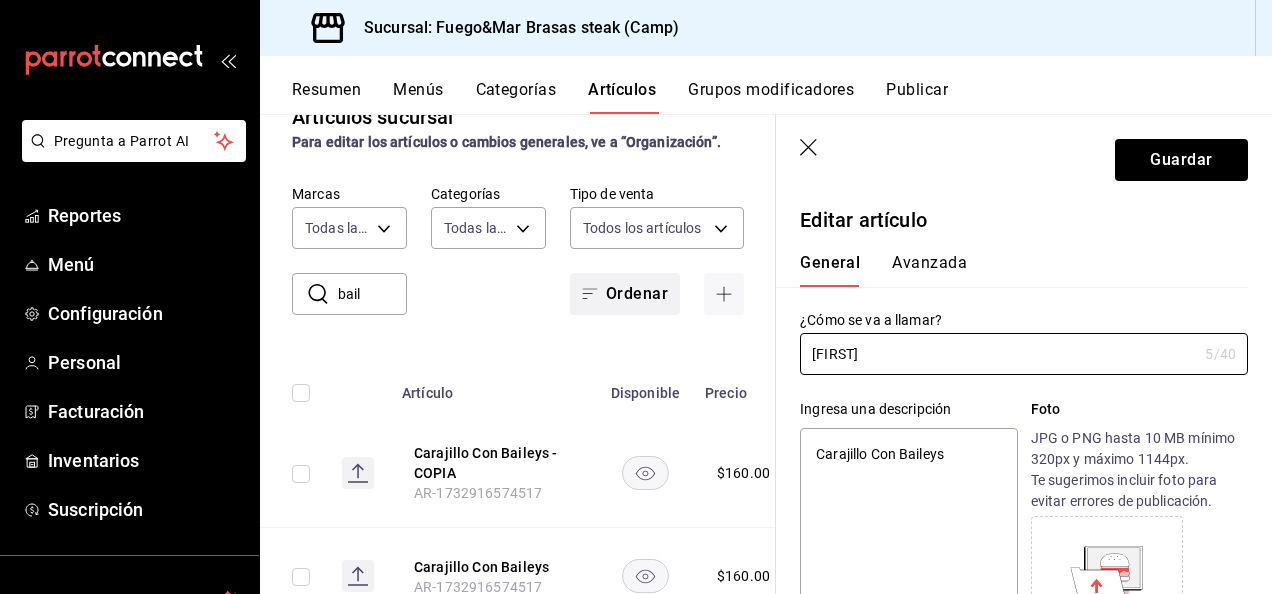 type on "[FIRST]" 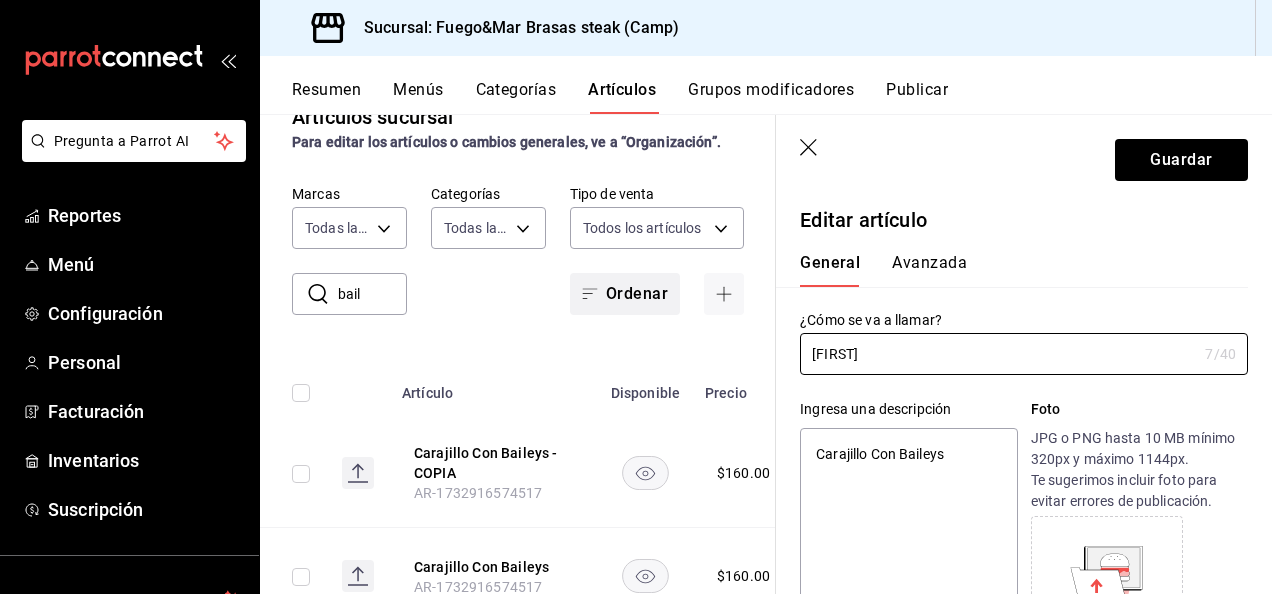 type on "[FIRST]" 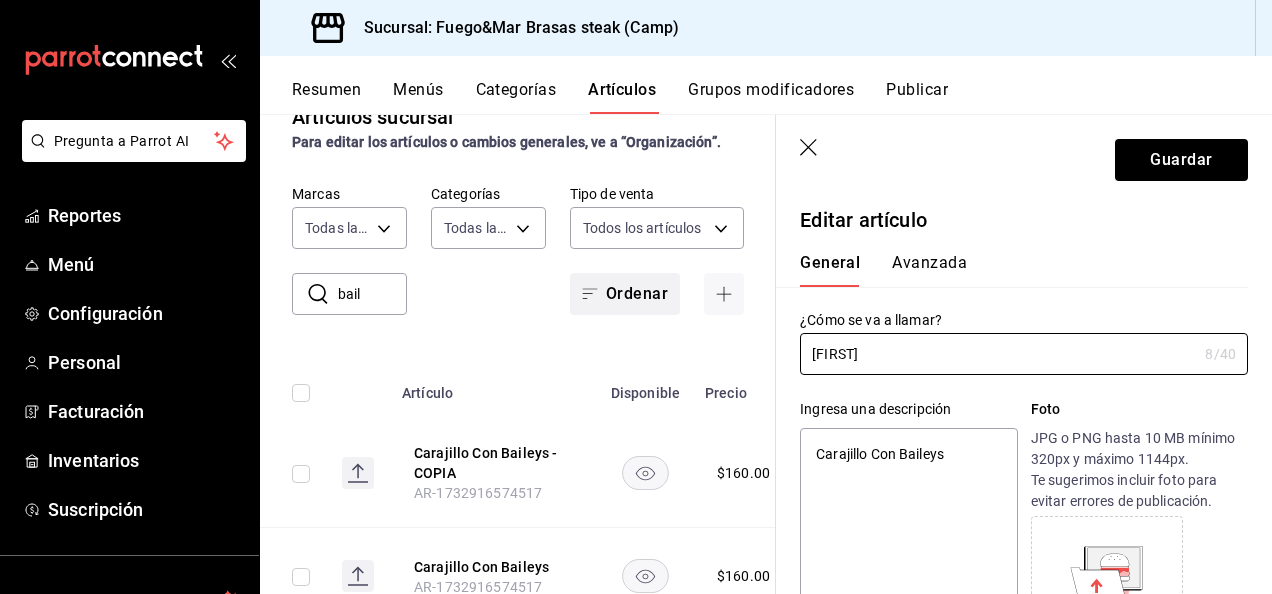 type on "[FIRST] [NUMBER]" 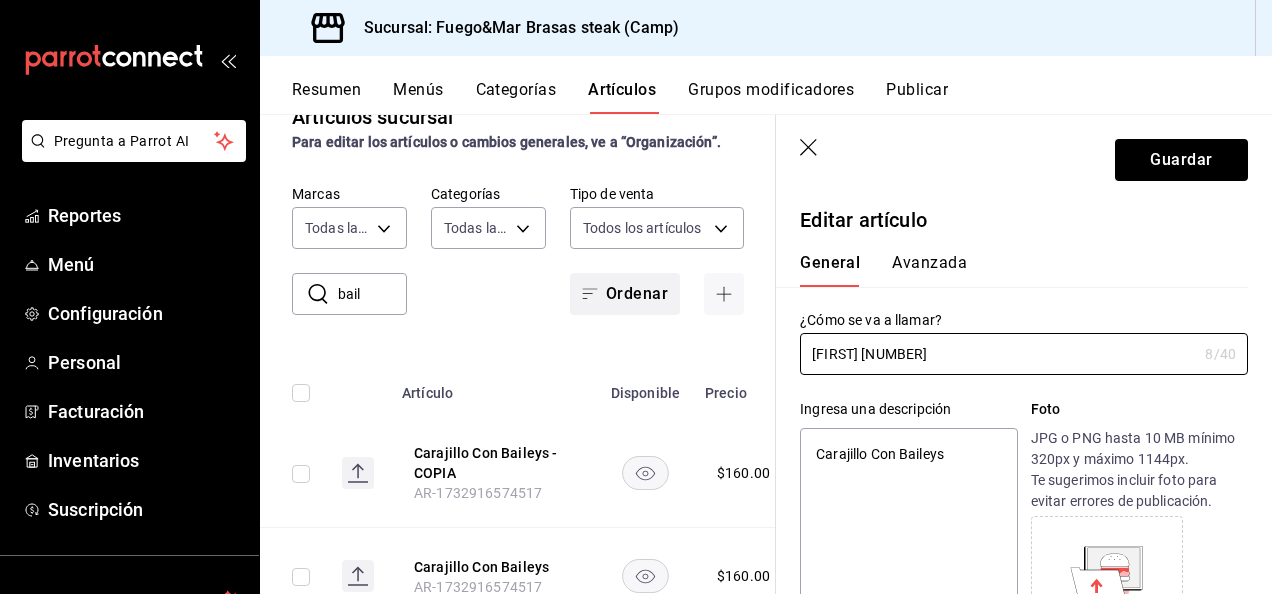 type on "x" 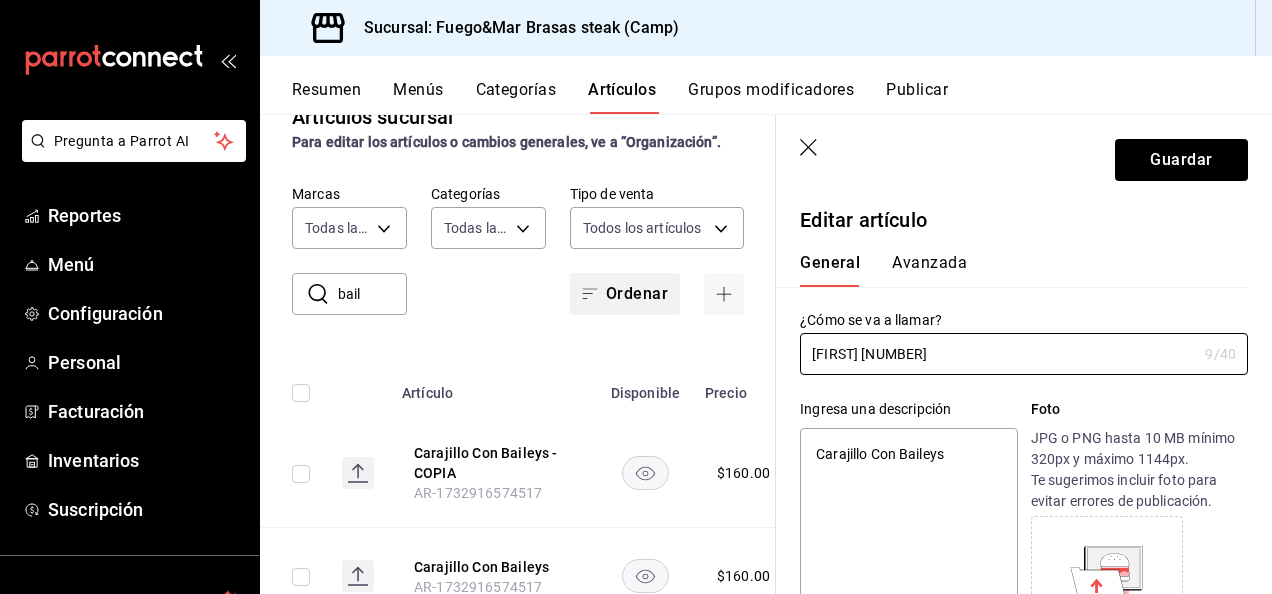 type on "[FIRST] [NUMBER]" 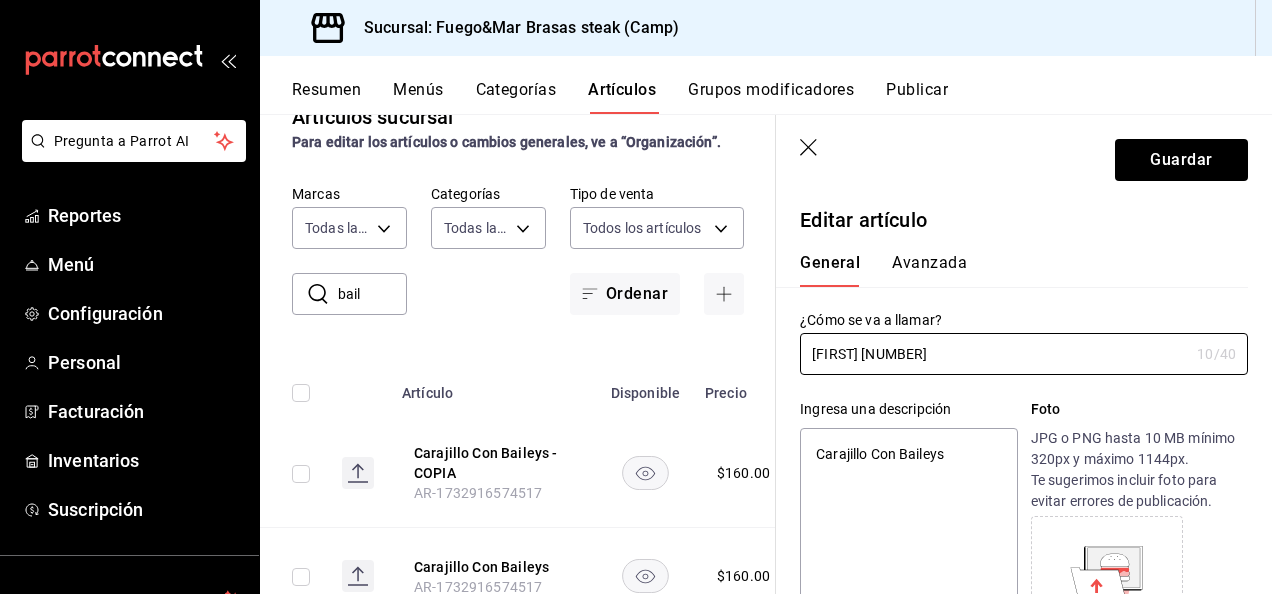 type on "[FIRST] [NUMBER]" 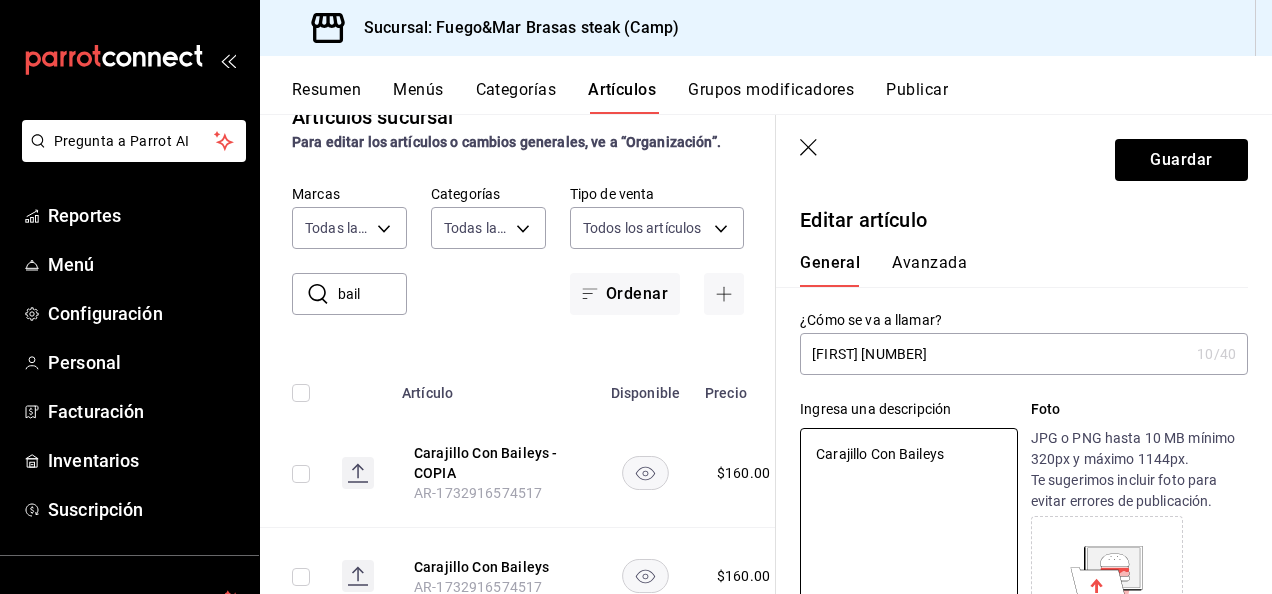 drag, startPoint x: 969, startPoint y: 463, endPoint x: 766, endPoint y: 400, distance: 212.55116 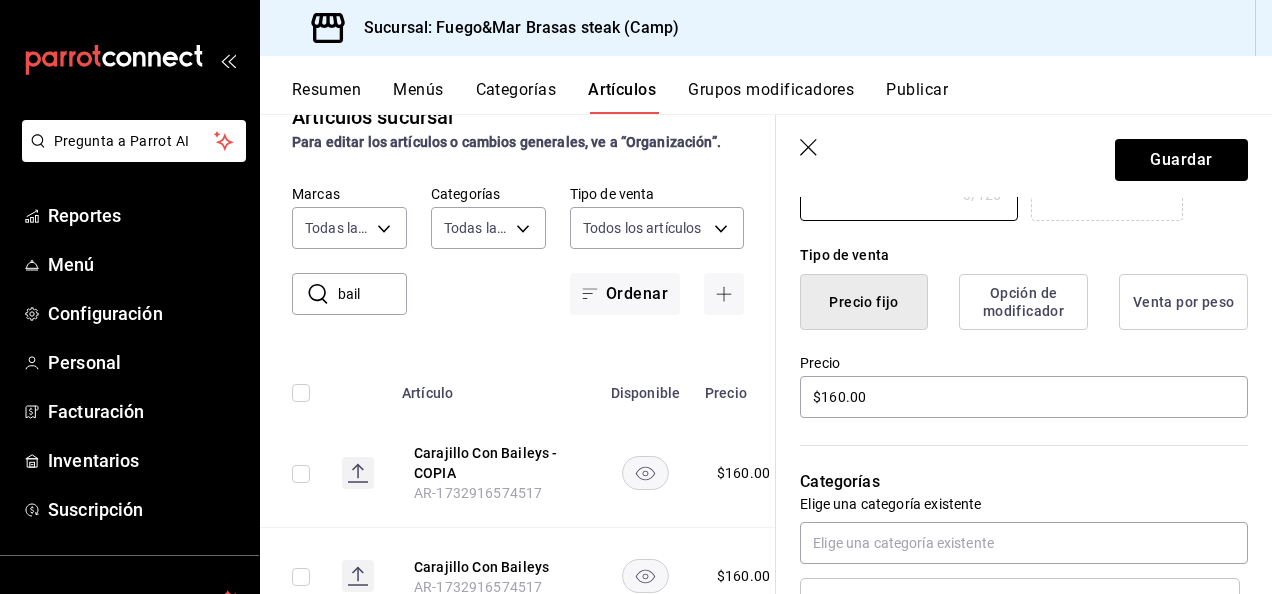 scroll, scrollTop: 450, scrollLeft: 0, axis: vertical 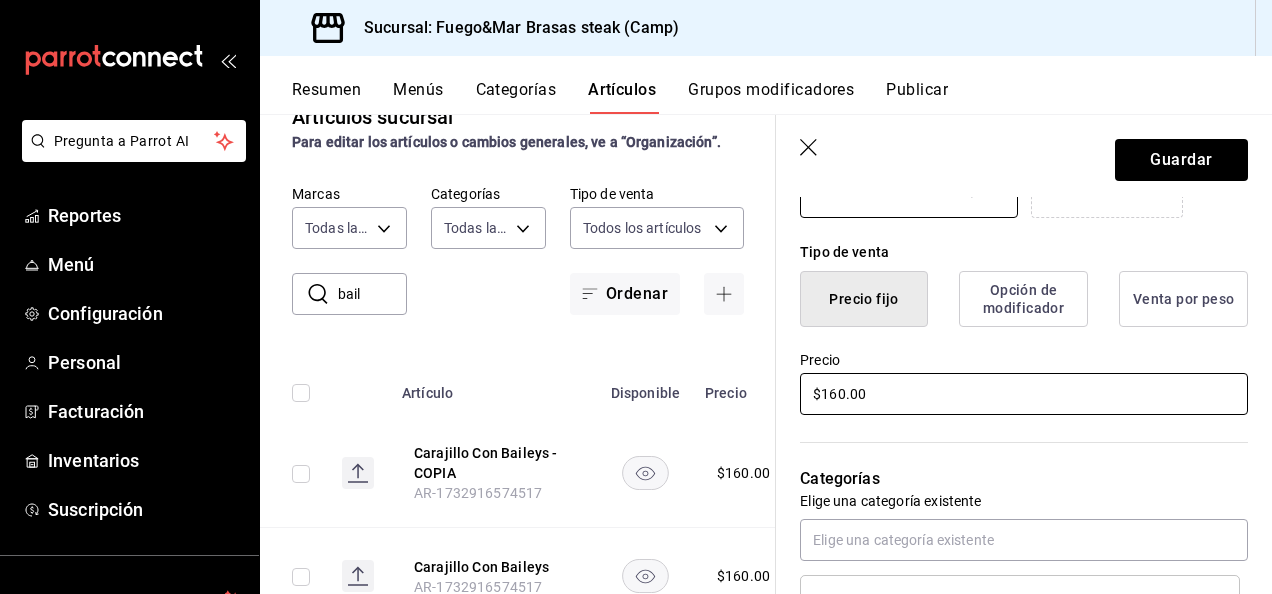 type 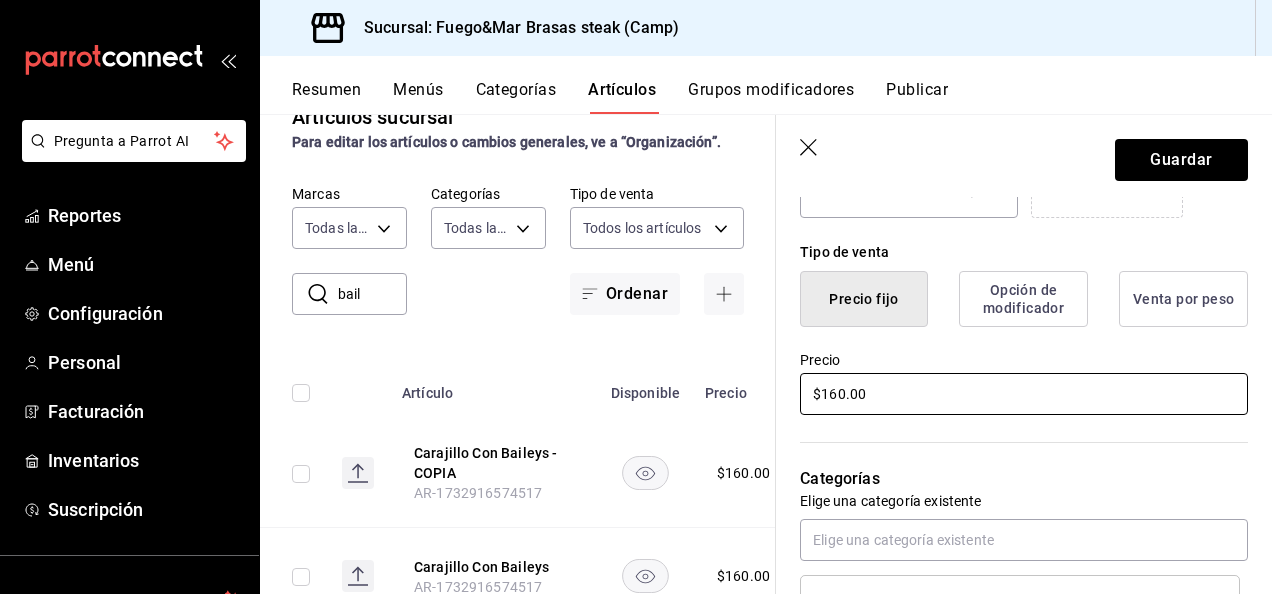 click on "$160.00" at bounding box center [1024, 394] 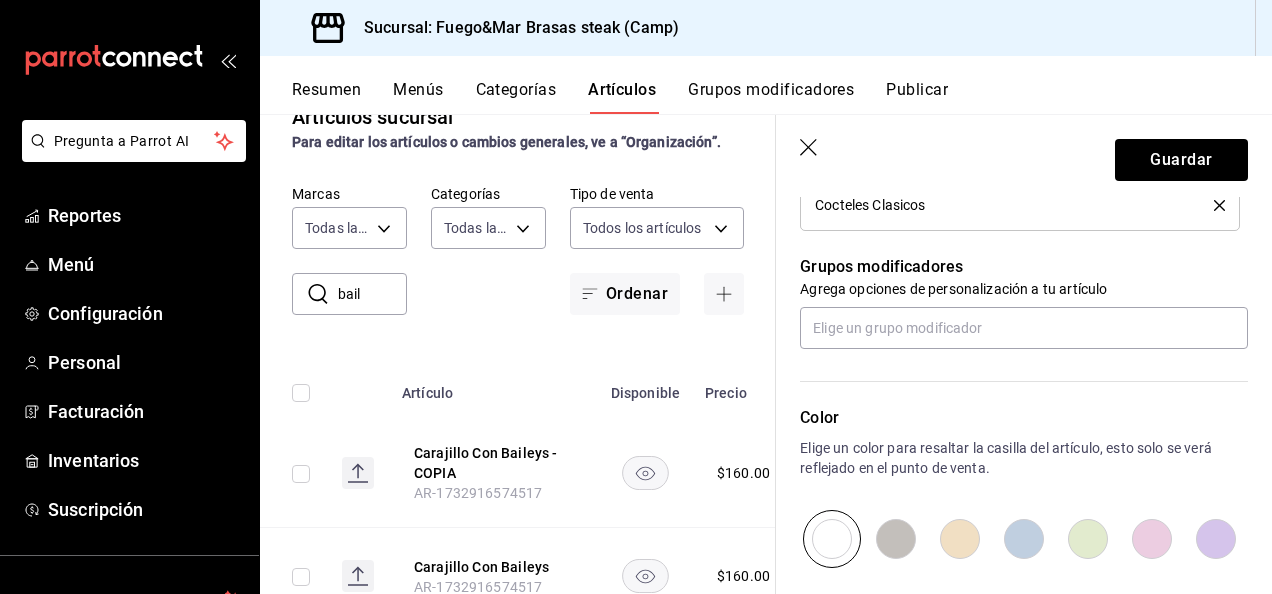 scroll, scrollTop: 1069, scrollLeft: 0, axis: vertical 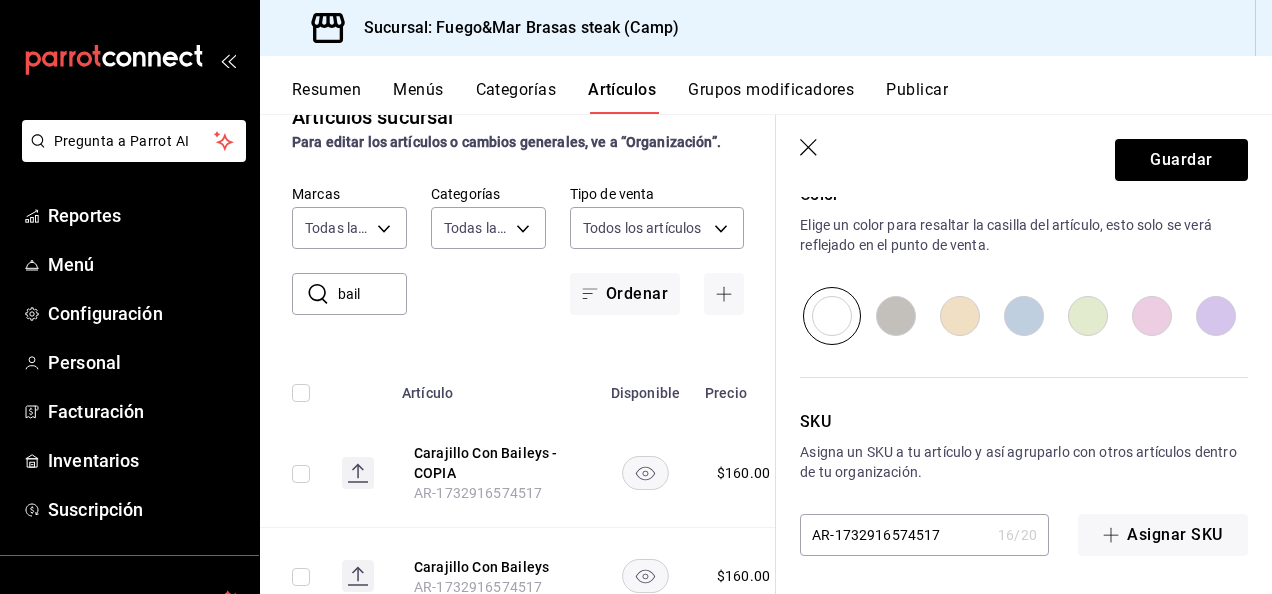 type on "$120.00" 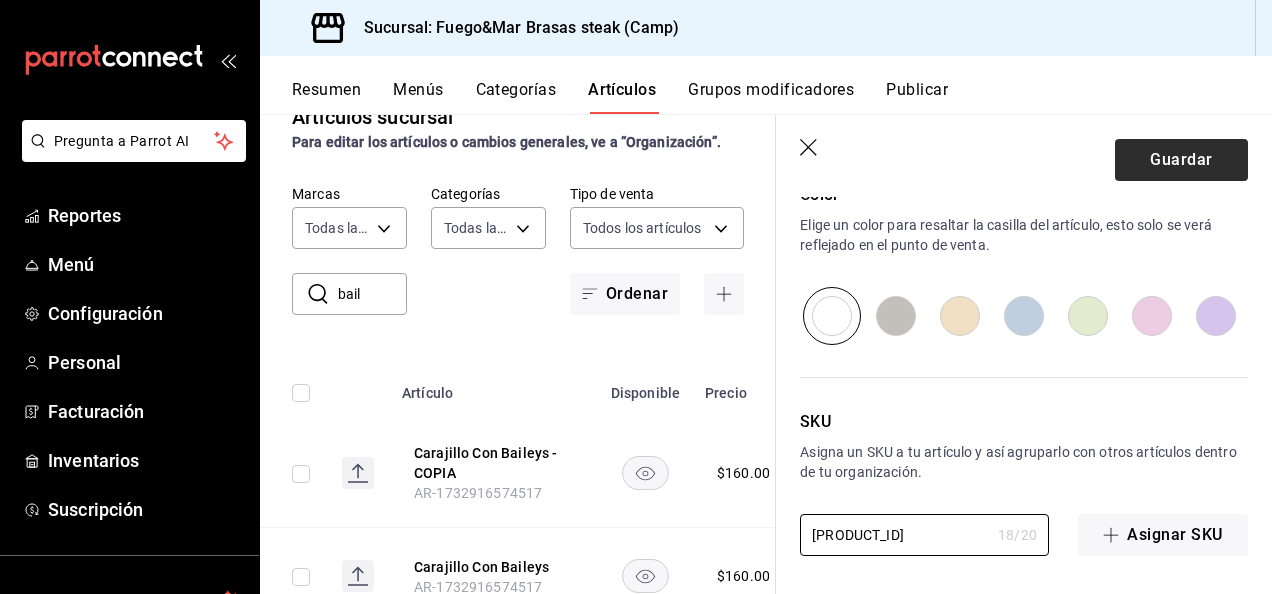 type on "[PRODUCT_ID]" 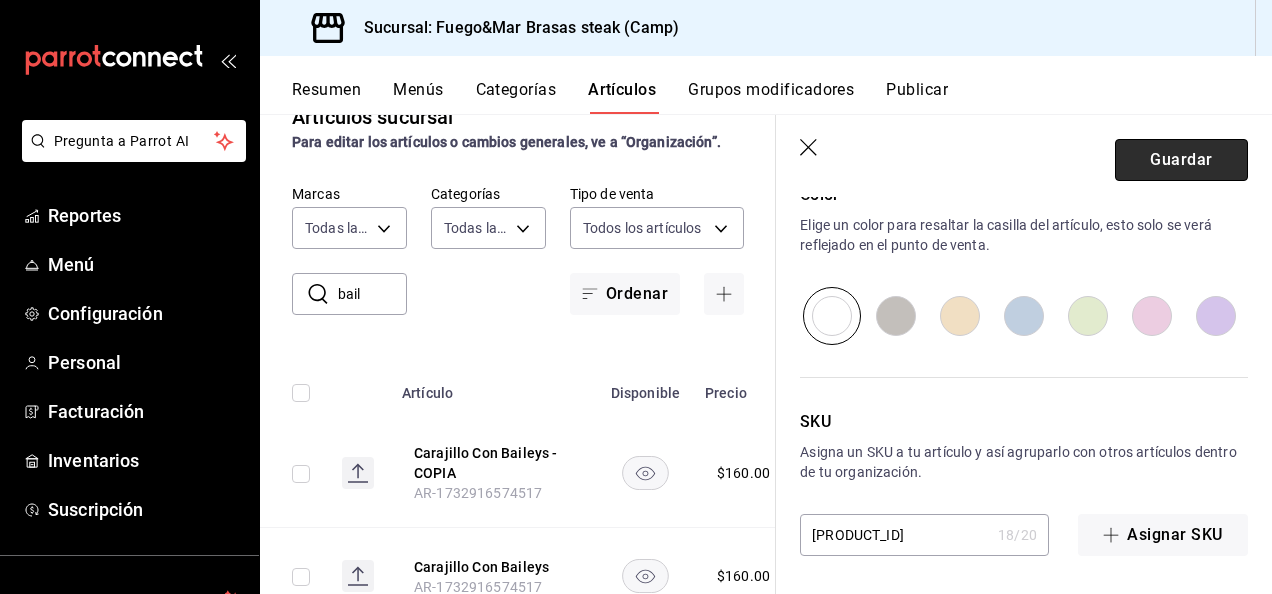 click on "Guardar" at bounding box center [1181, 160] 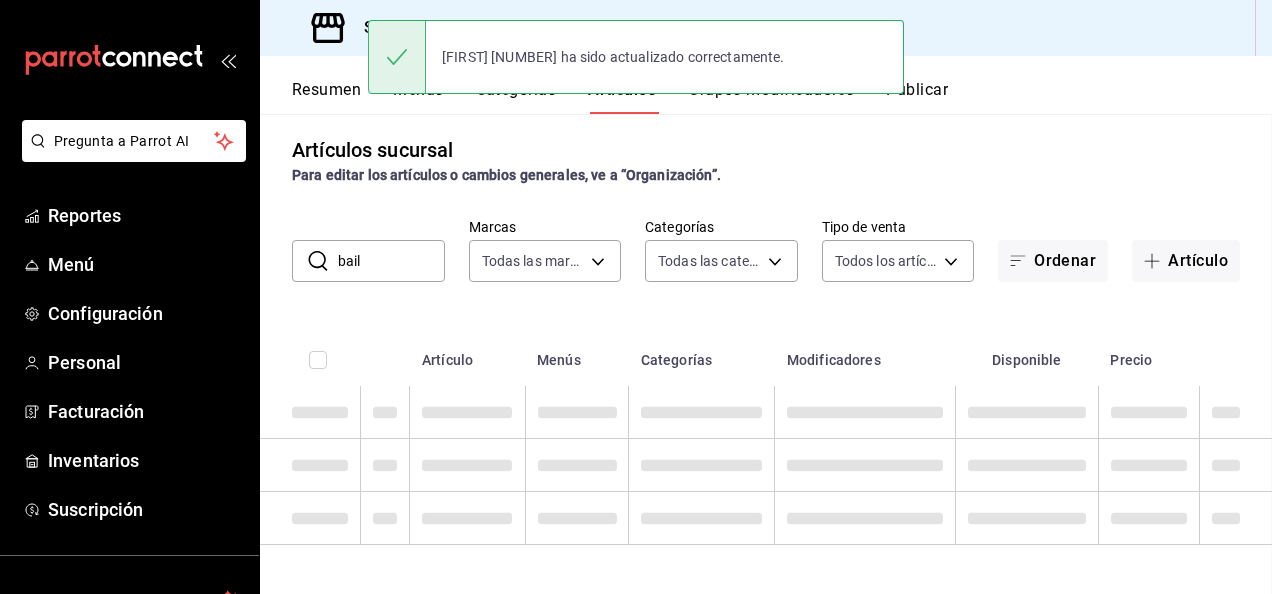 scroll, scrollTop: 0, scrollLeft: 0, axis: both 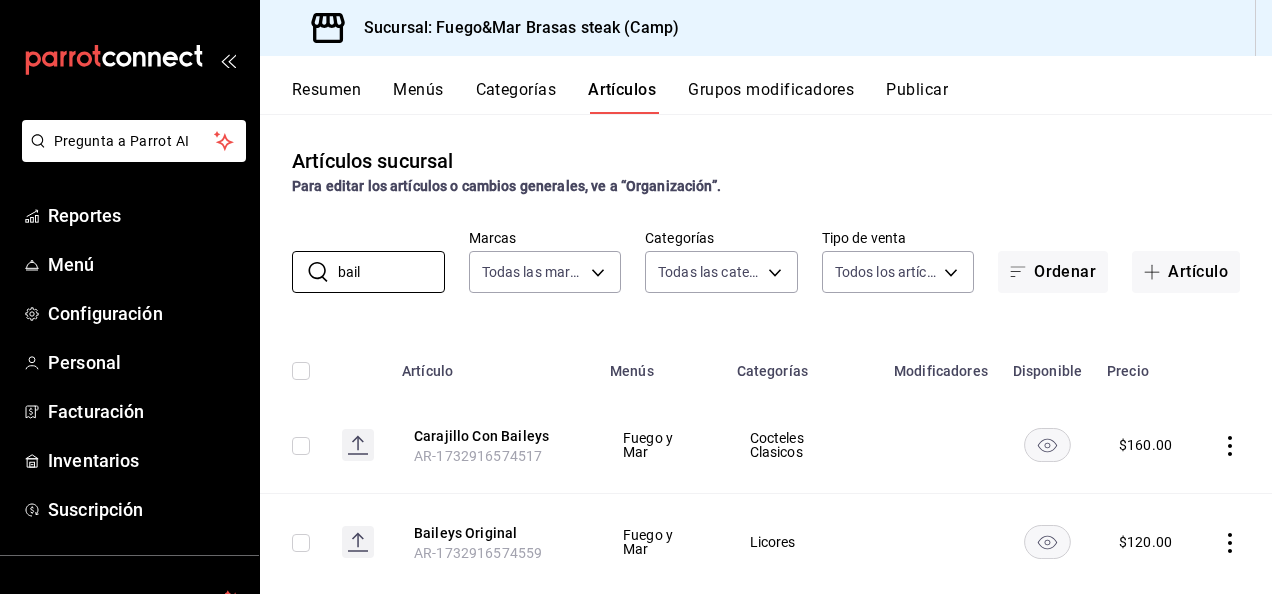 drag, startPoint x: 368, startPoint y: 275, endPoint x: 259, endPoint y: 258, distance: 110.317726 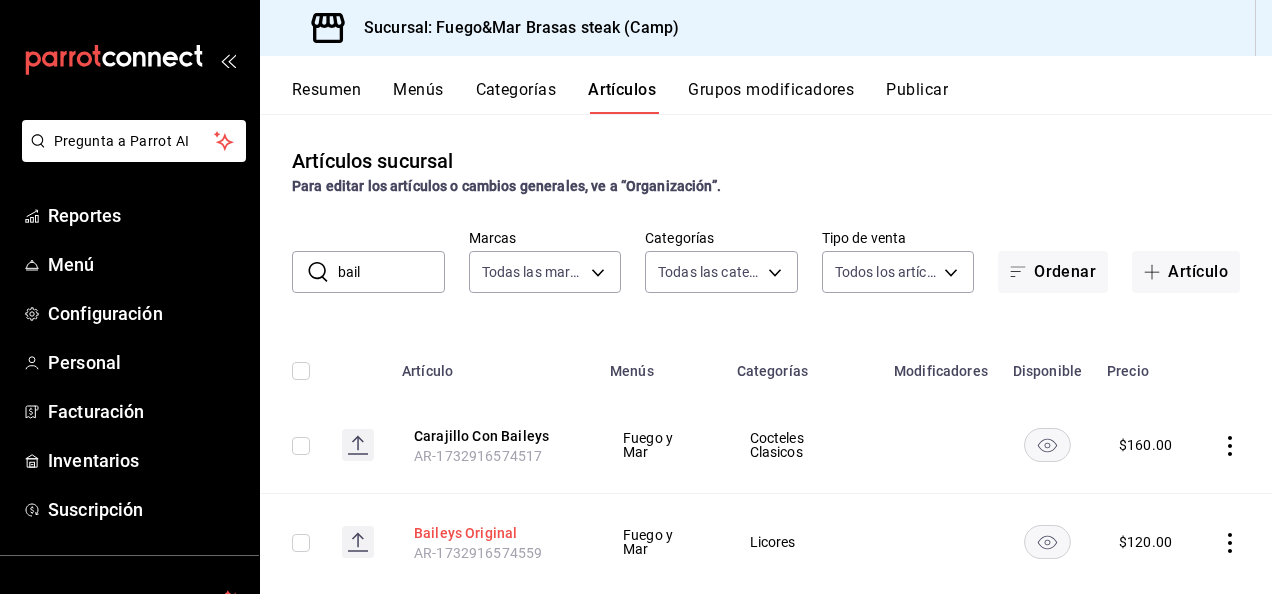 click on "Baileys Original" at bounding box center (494, 533) 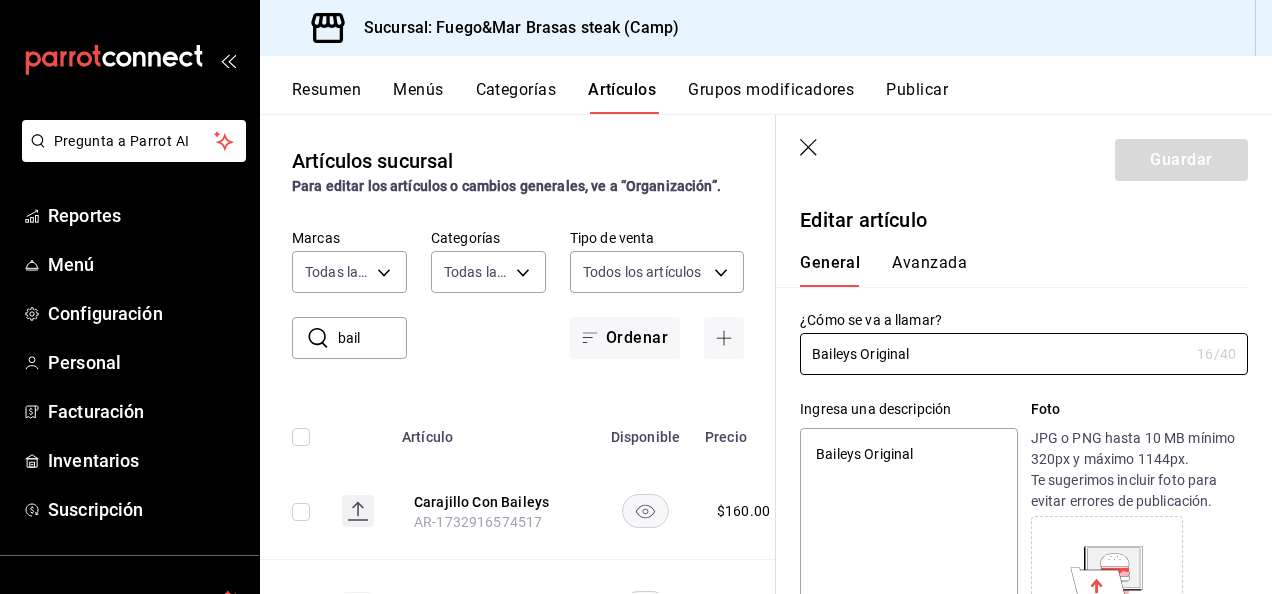 type on "x" 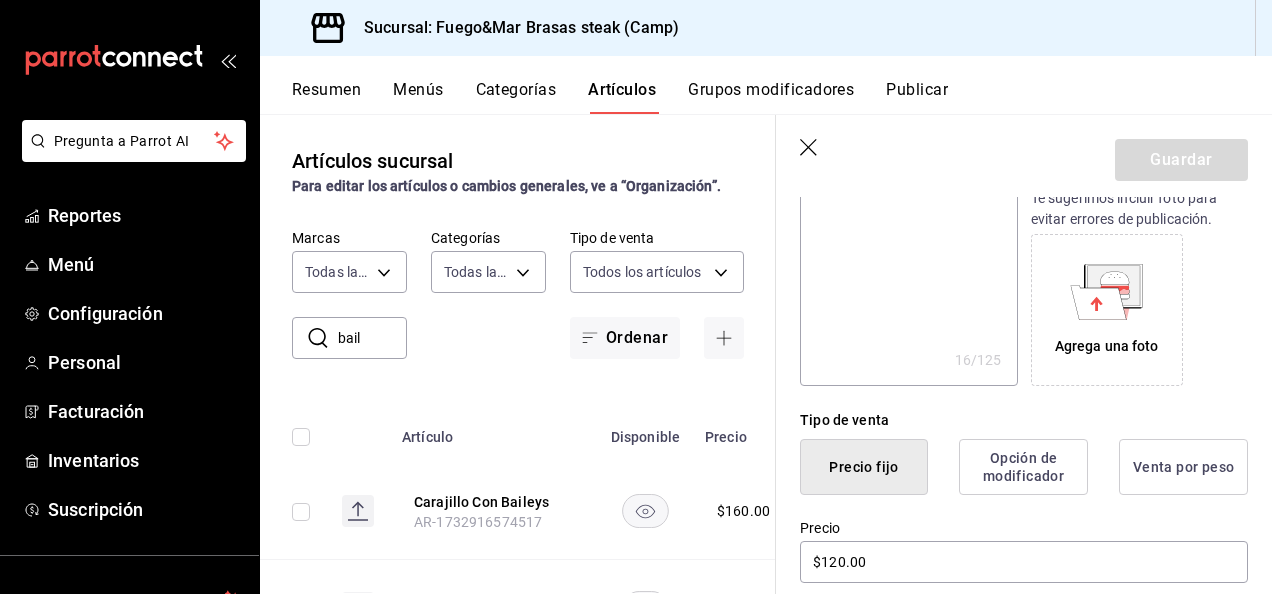 scroll, scrollTop: 0, scrollLeft: 0, axis: both 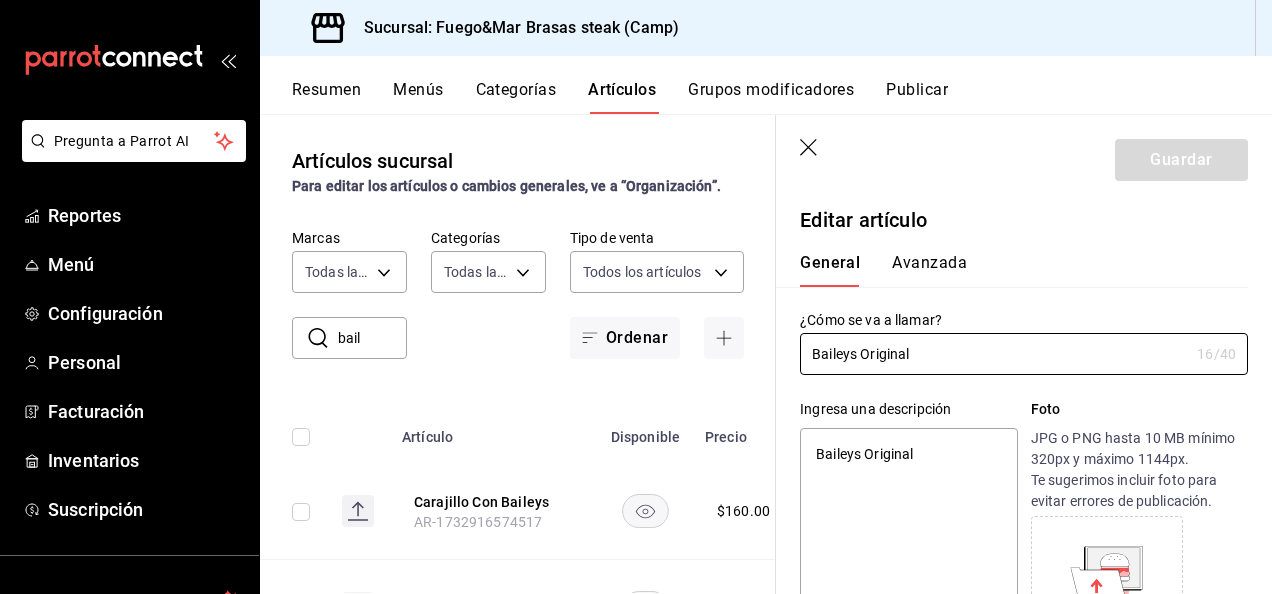 click 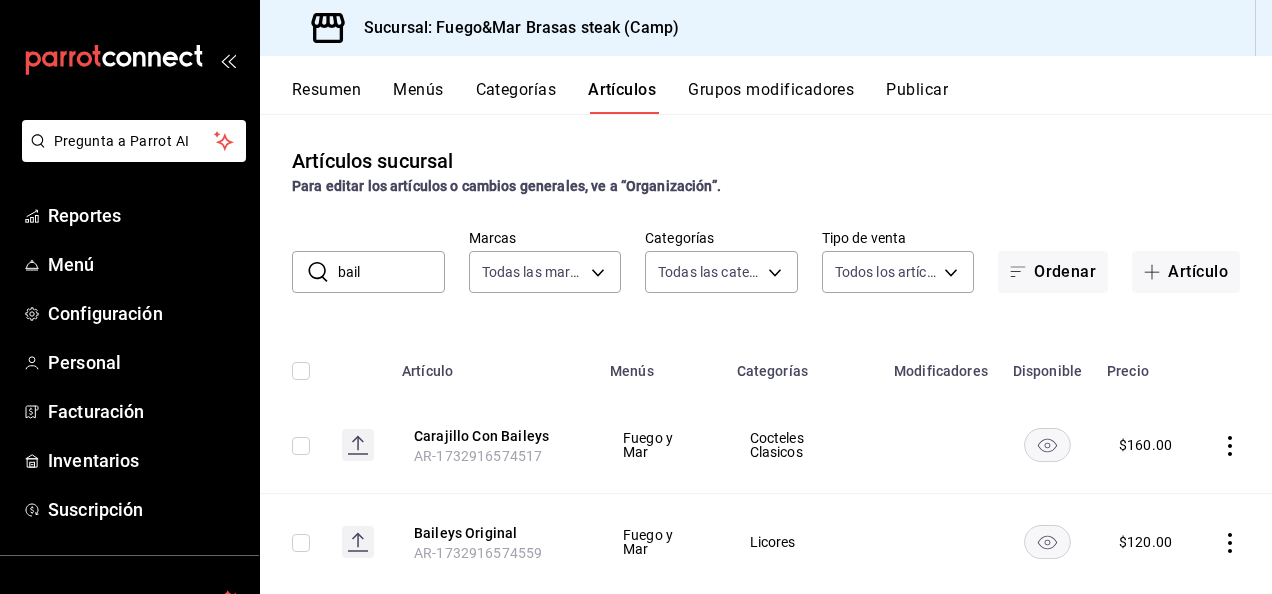 click 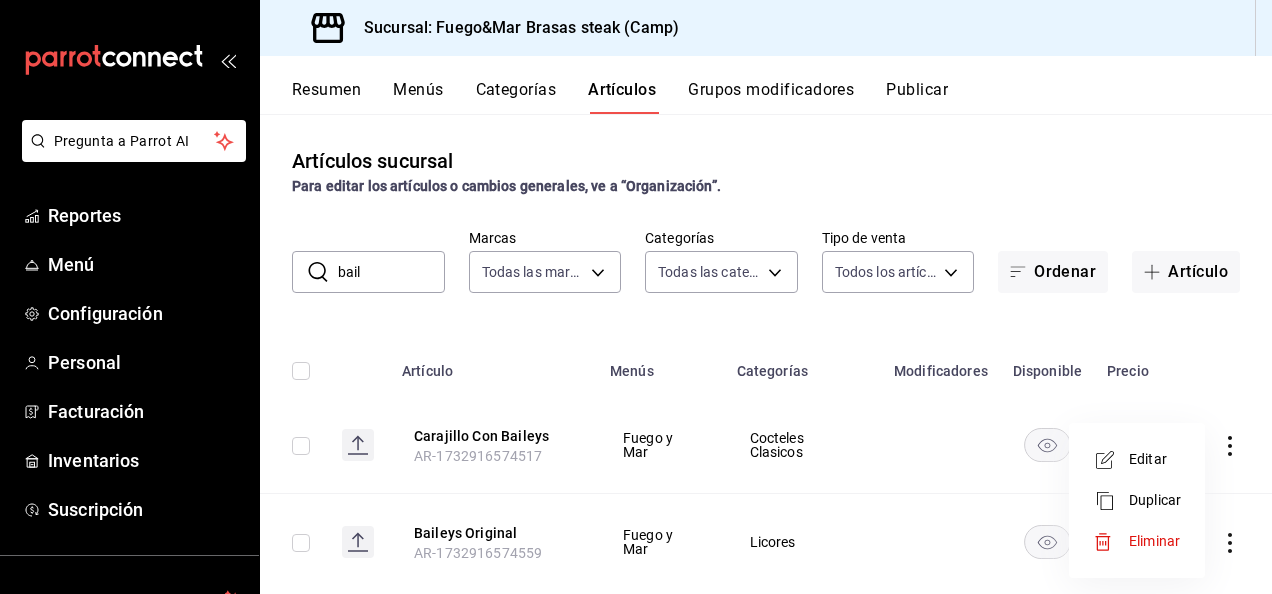 click on "Duplicar" at bounding box center (1155, 500) 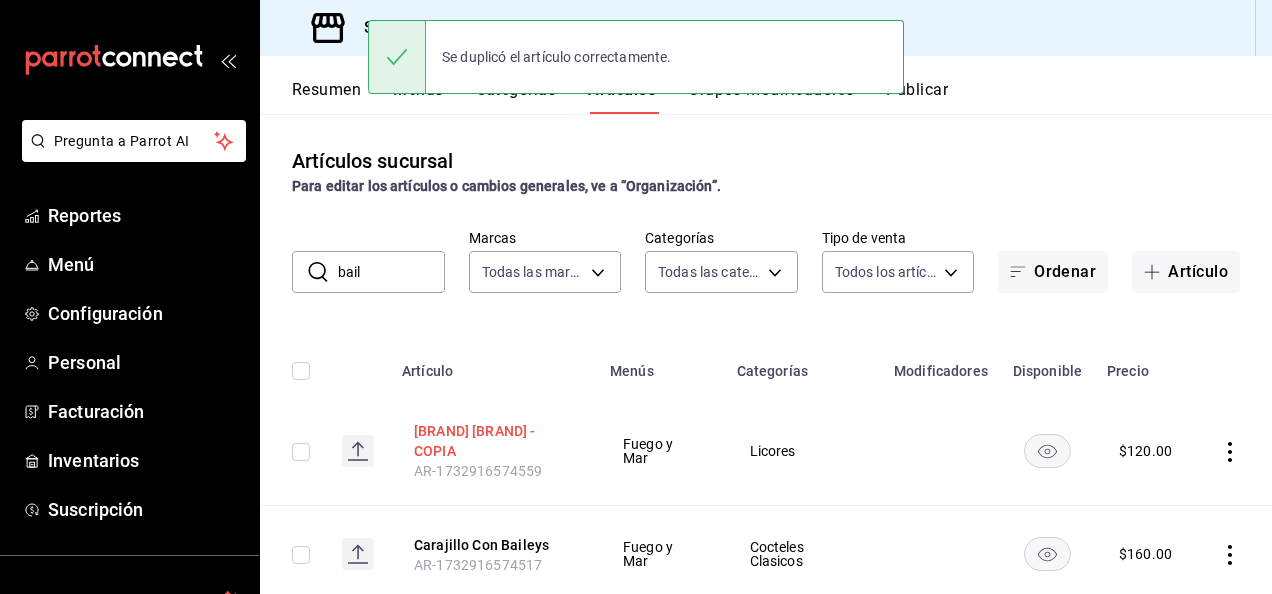 click on "[BRAND] [BRAND] - COPIA" at bounding box center (494, 441) 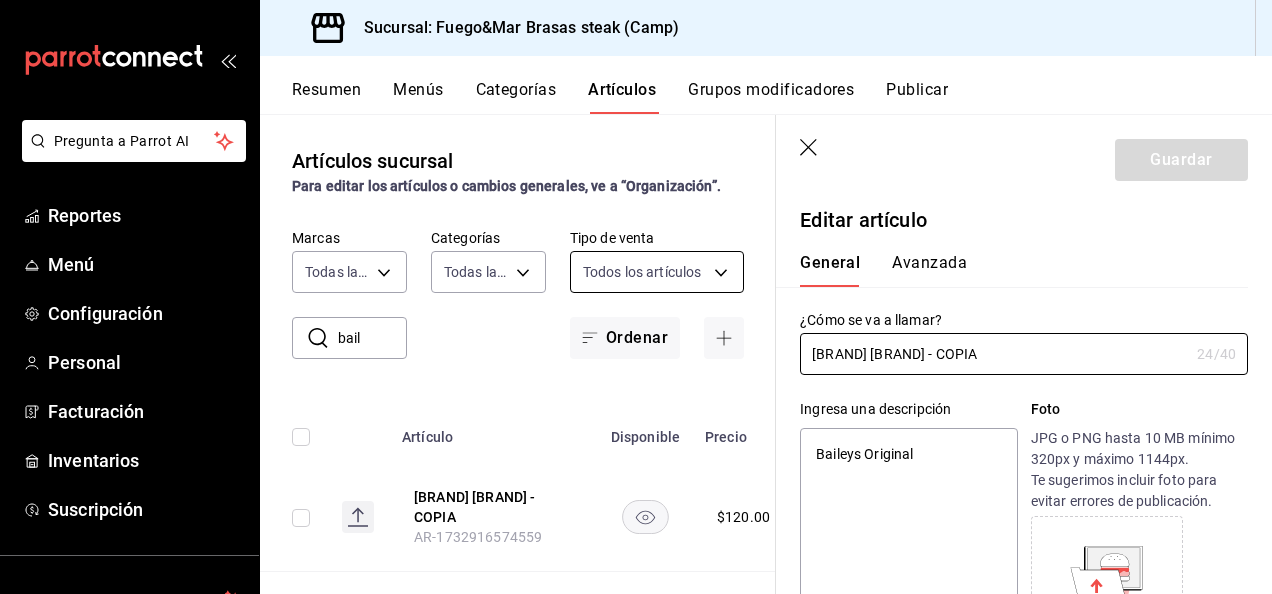 drag, startPoint x: 986, startPoint y: 354, endPoint x: 603, endPoint y: 276, distance: 390.86188 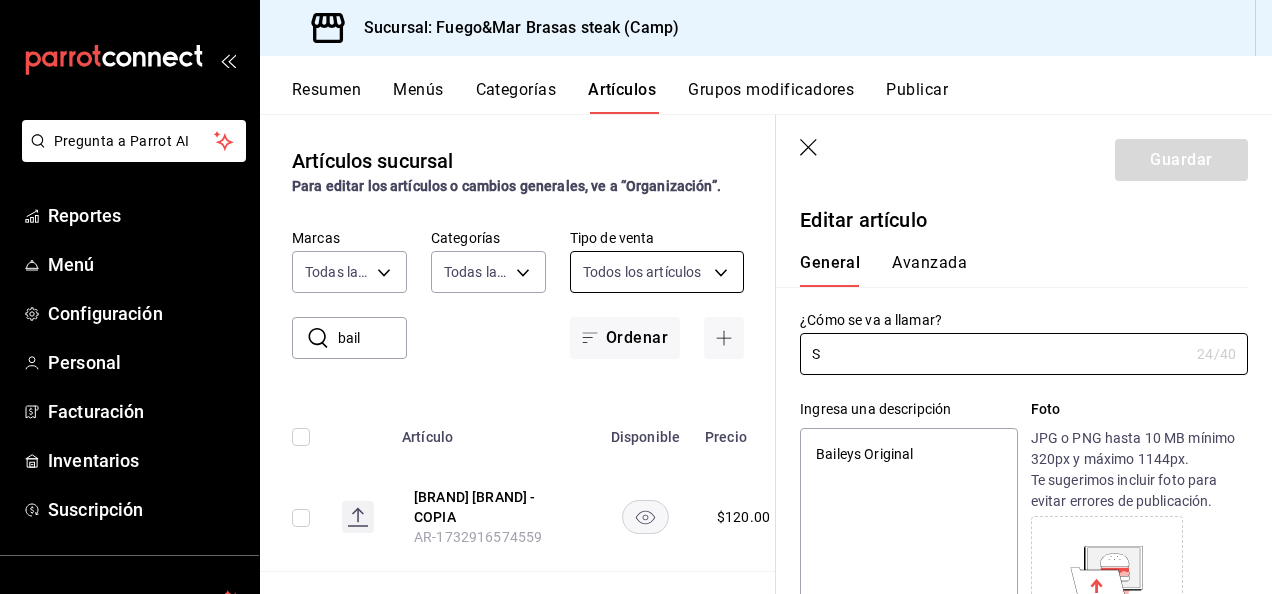 type on "x" 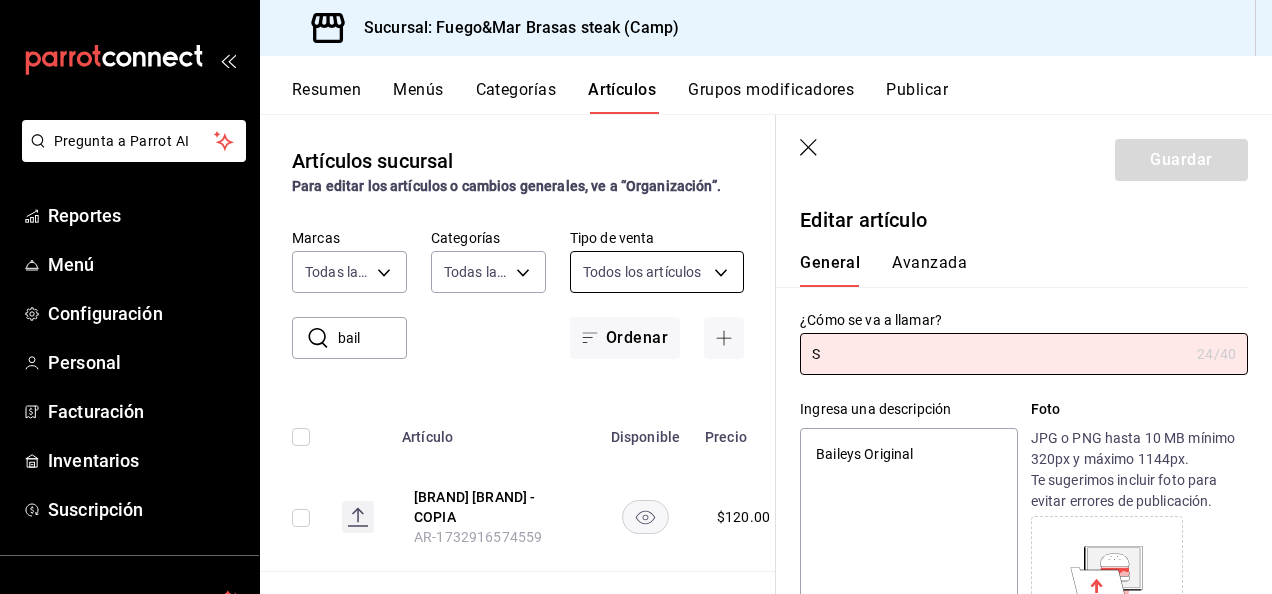 type on "Sa" 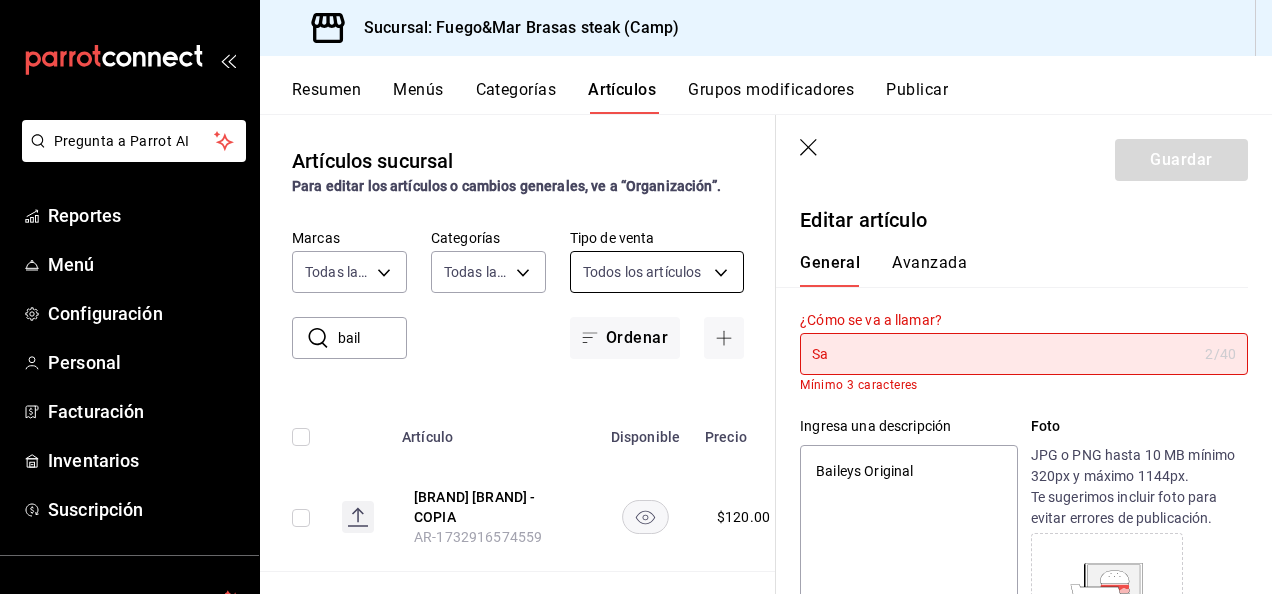 type on "Sab" 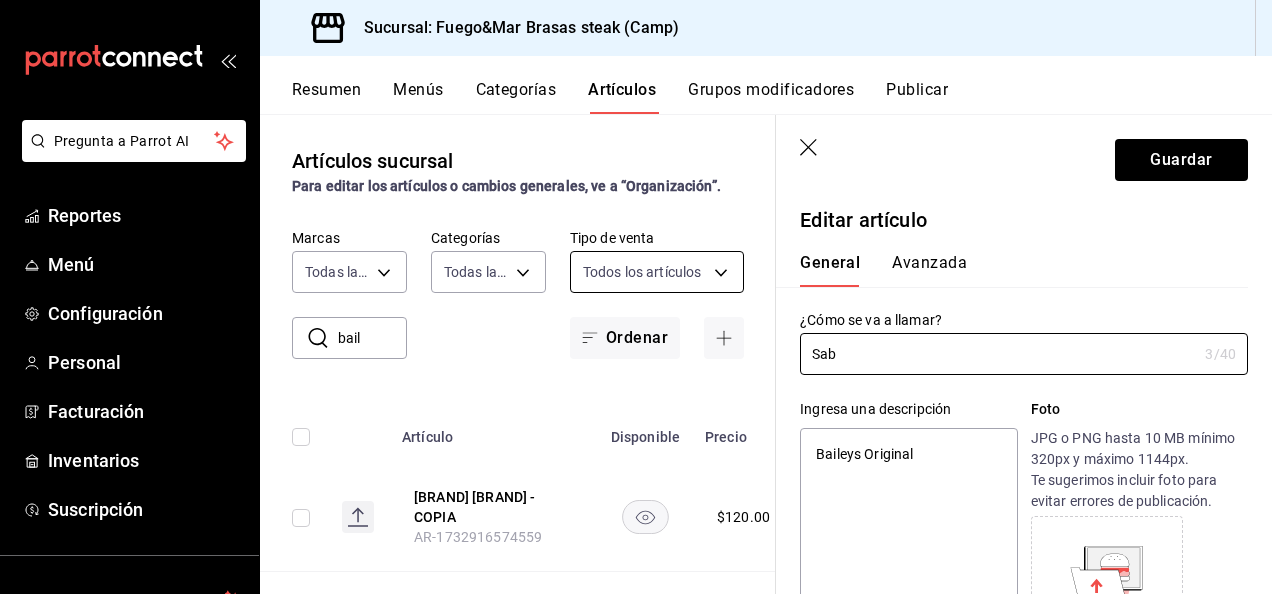 type on "Sa" 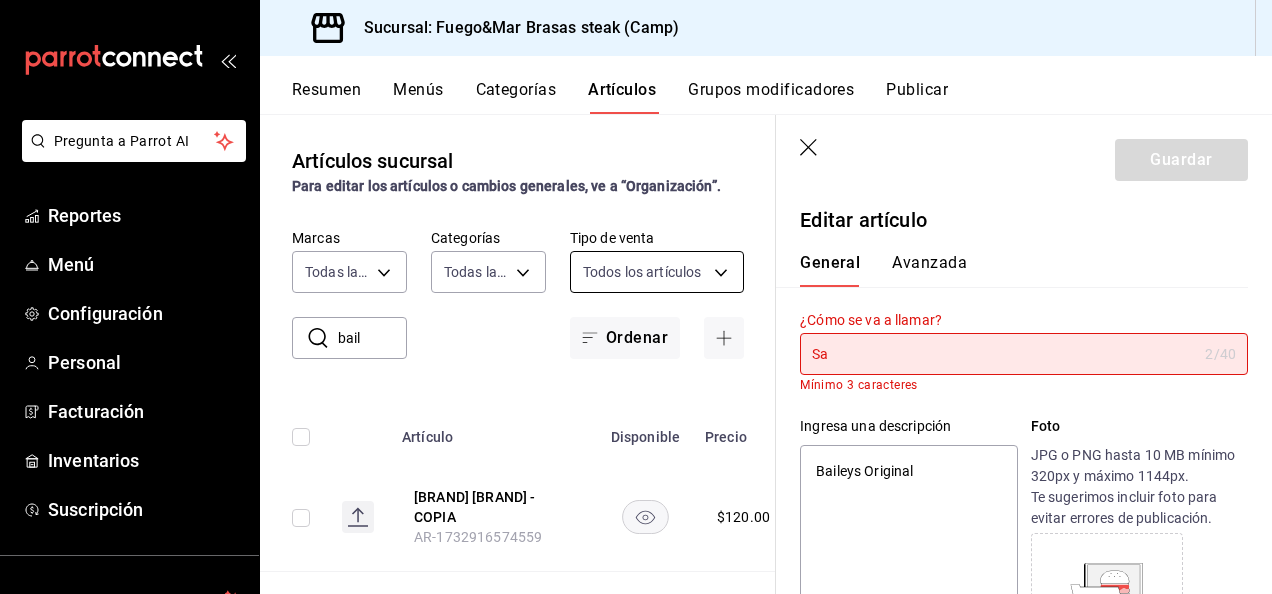 type on "Sam" 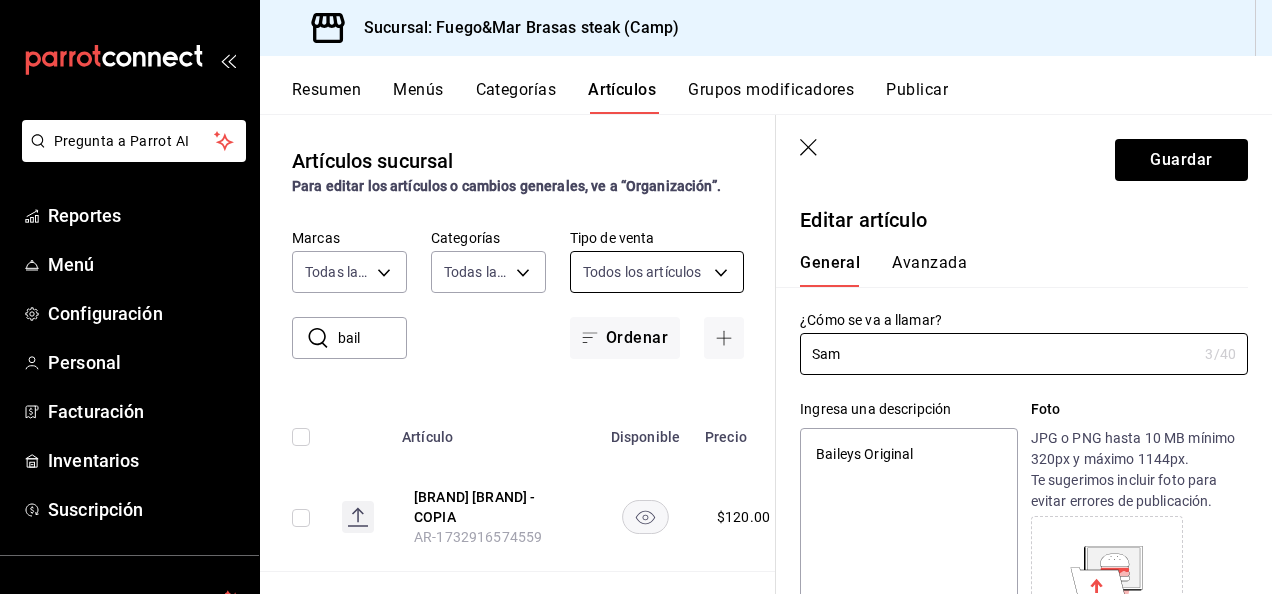 type on "[BRAND]" 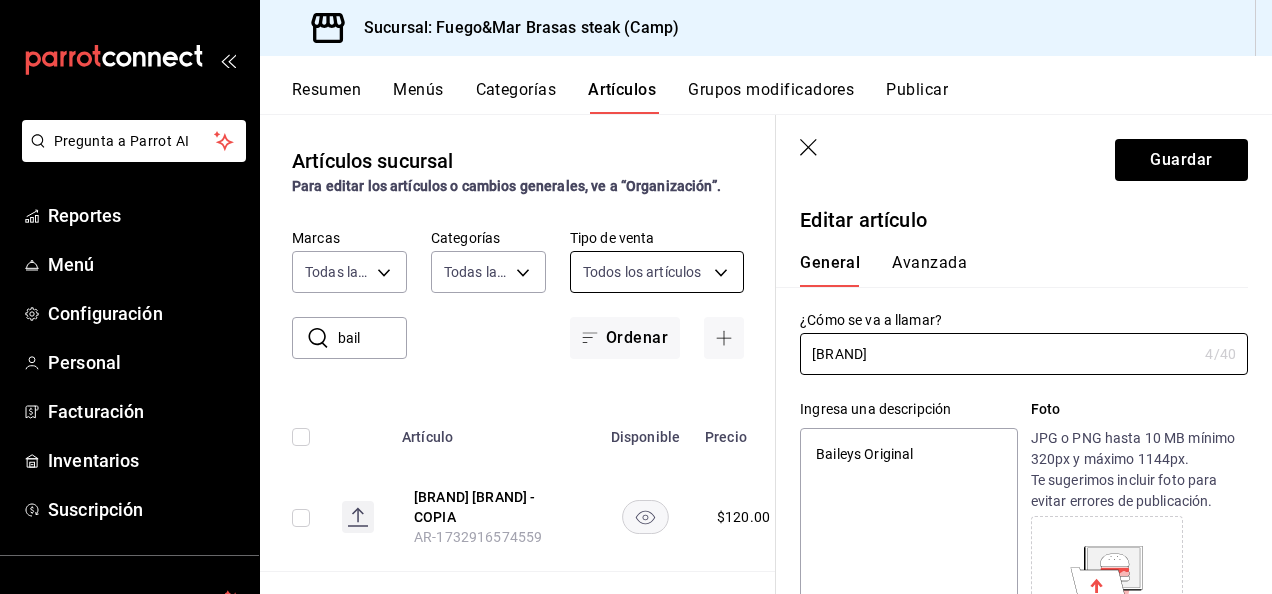 type on "[BRAND]" 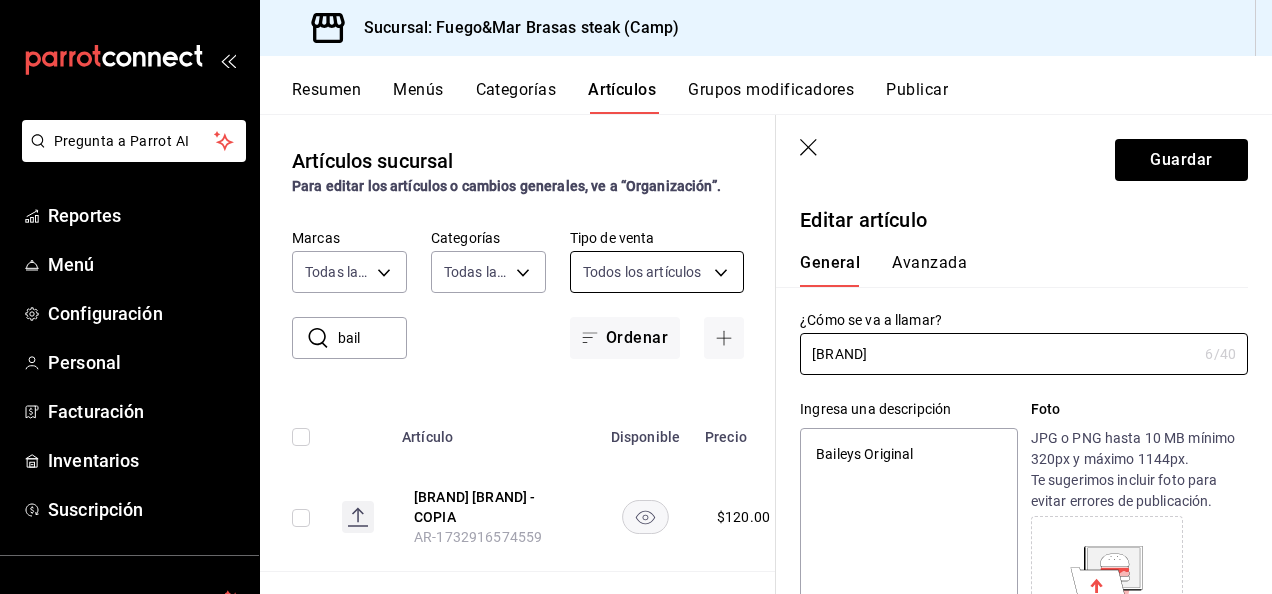 type on "Sambuca" 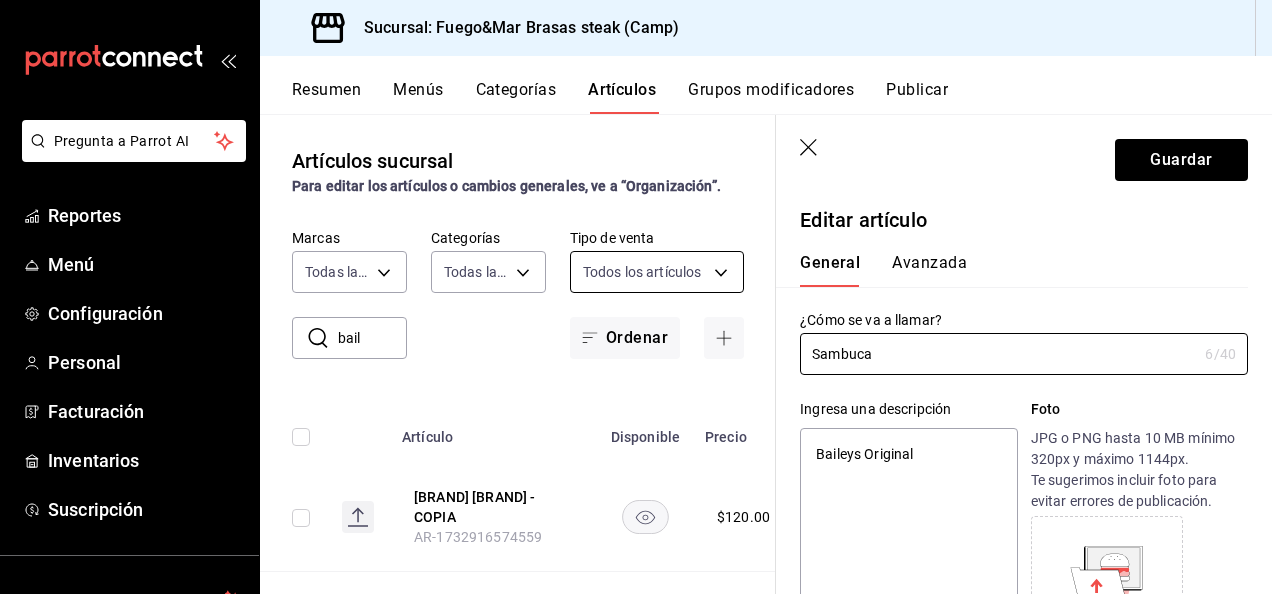 type on "x" 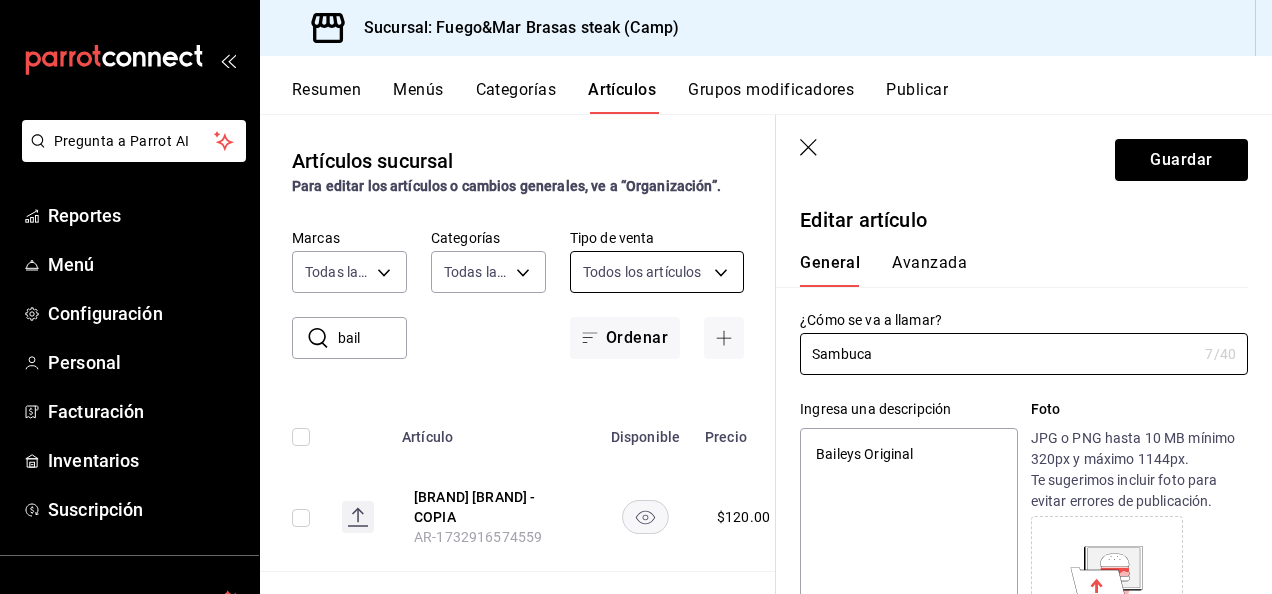 type on "Sambuca" 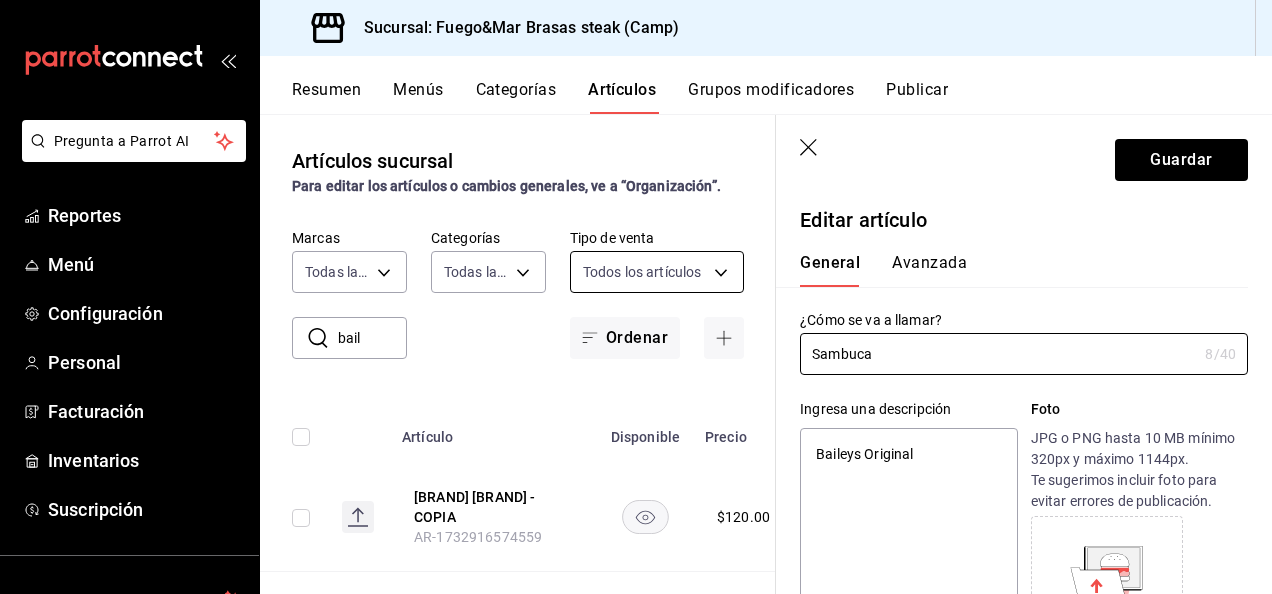type on "[BRAND]" 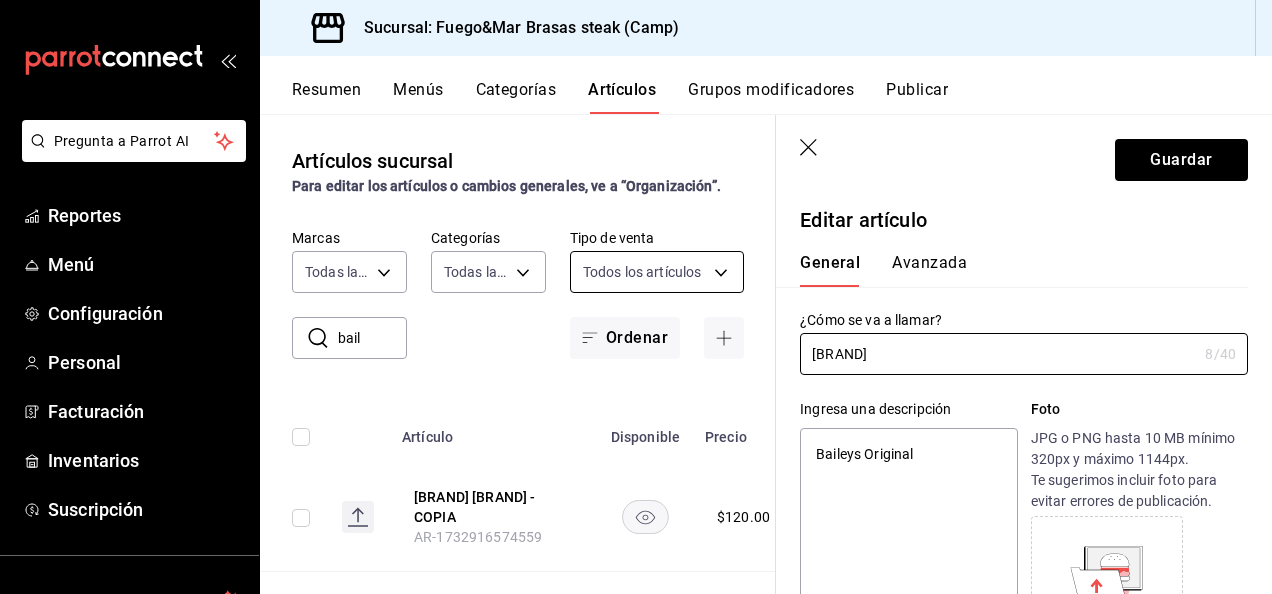 type on "[BRAND] [BRAND]" 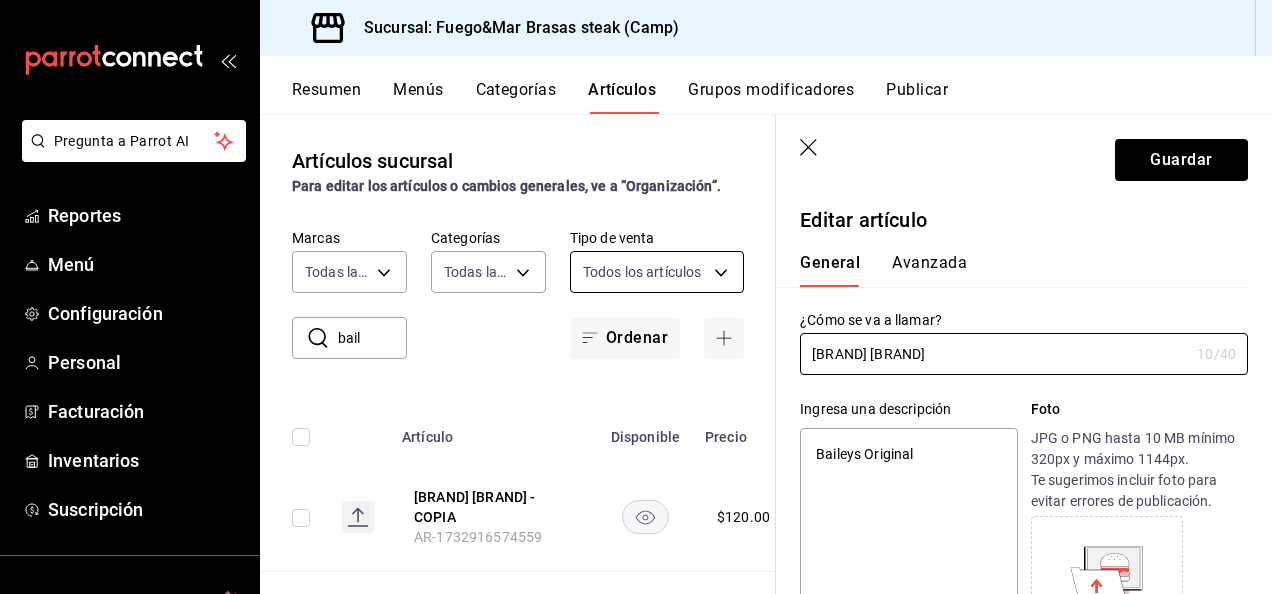 type on "[BRAND] [BRAND]" 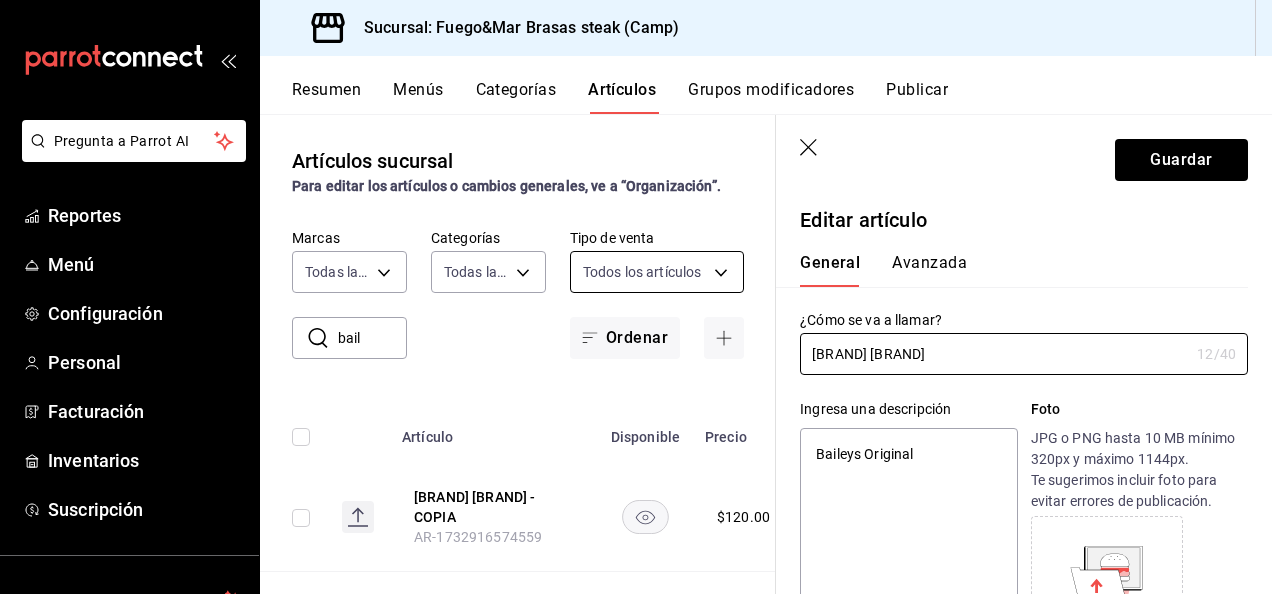 type on "Sambuca Negro" 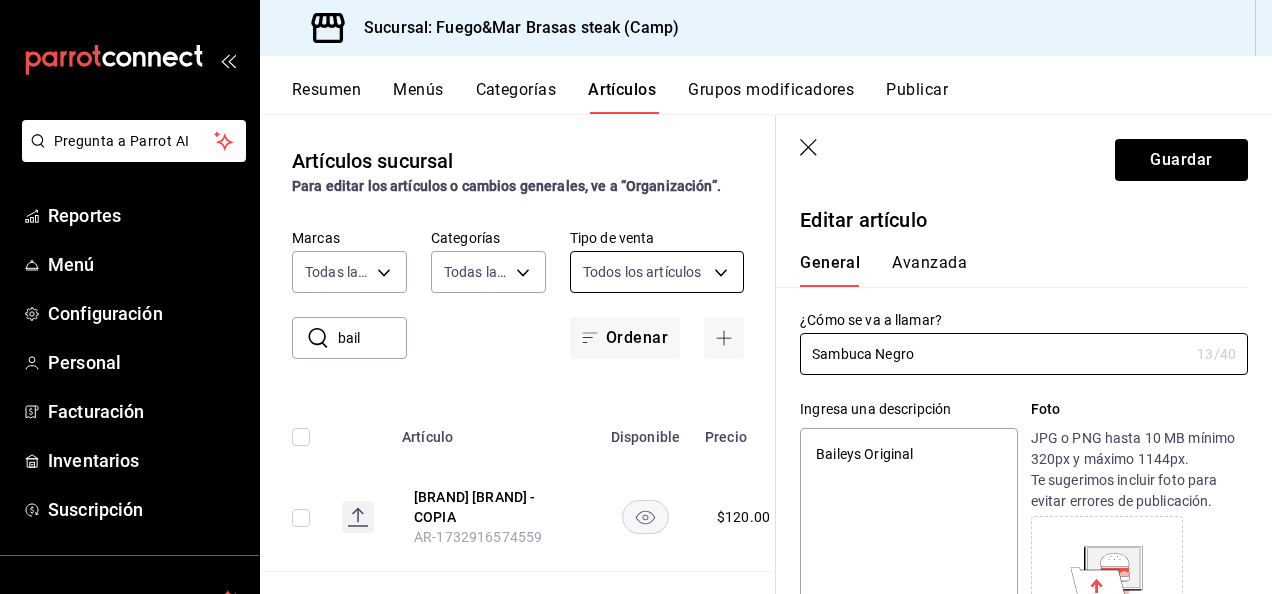 type on "Sambuca Negro" 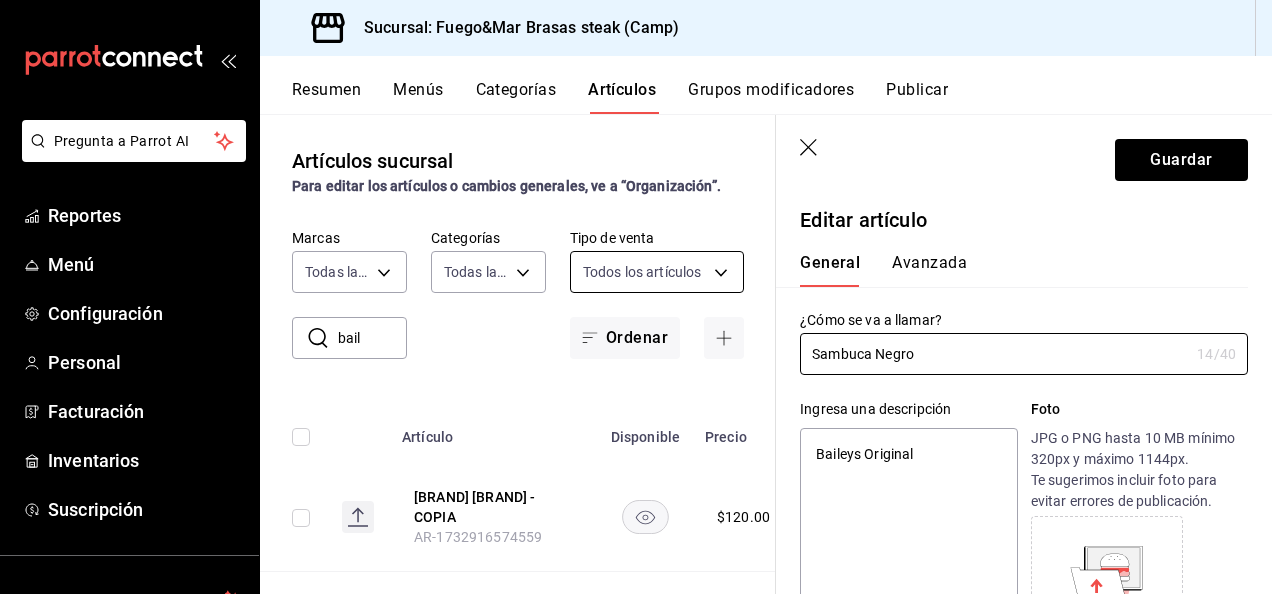 type on "[BRAND] [BRAND]" 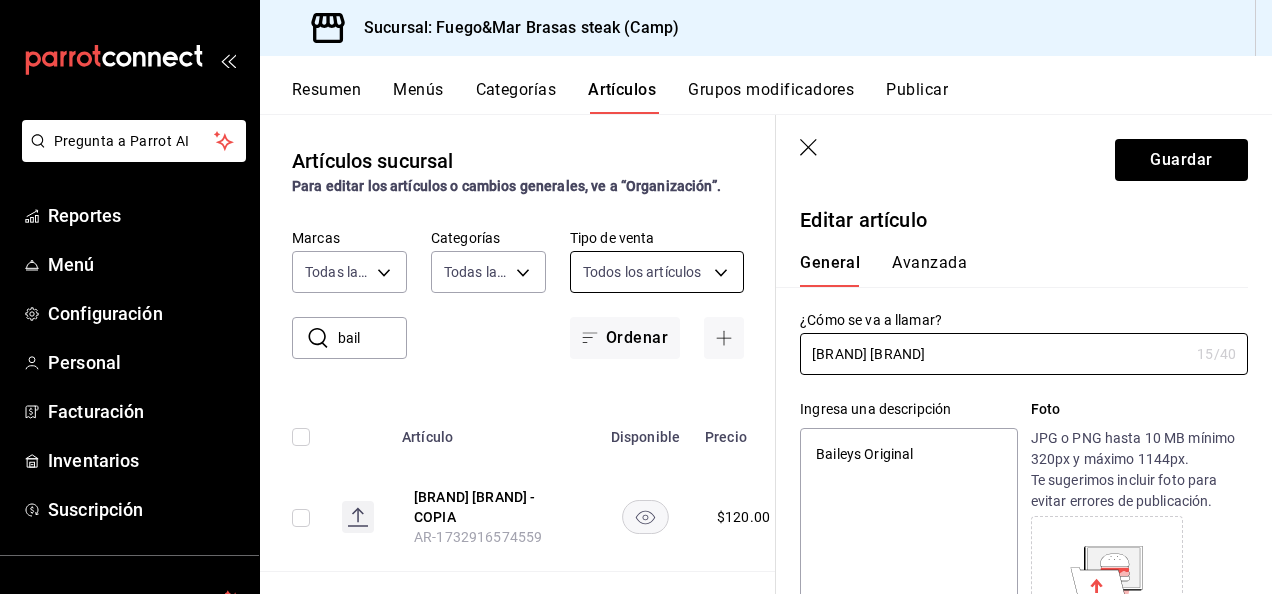 type on "[BRAND] [BRAND]" 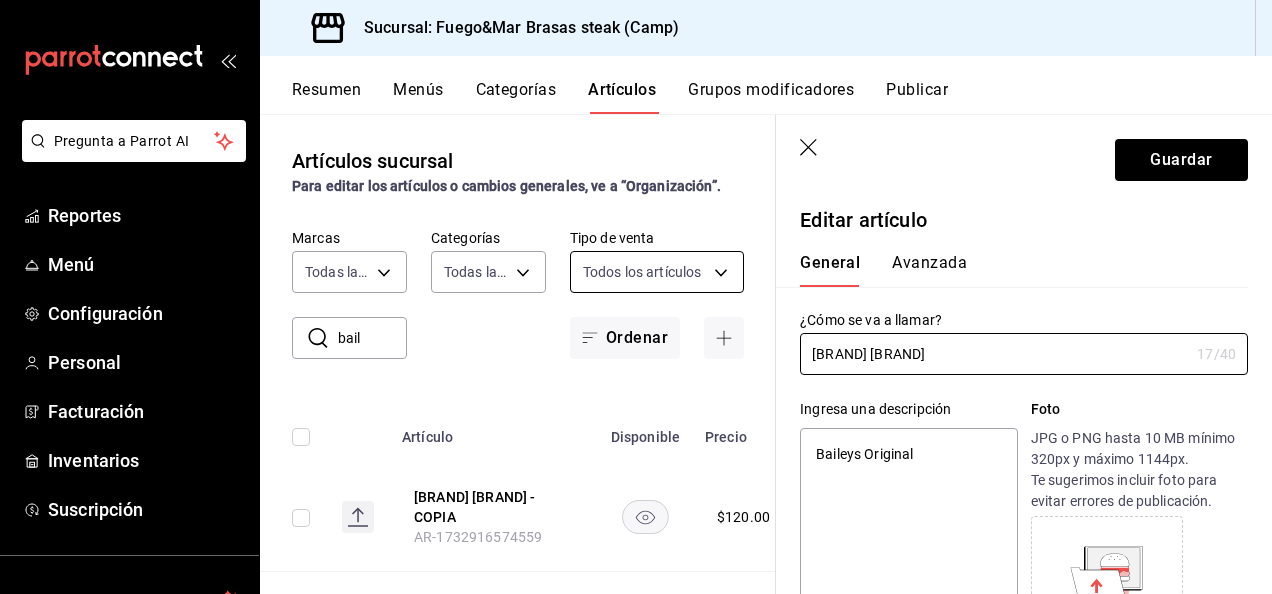 type on "[BRAND] [BRAND] [BRAND]" 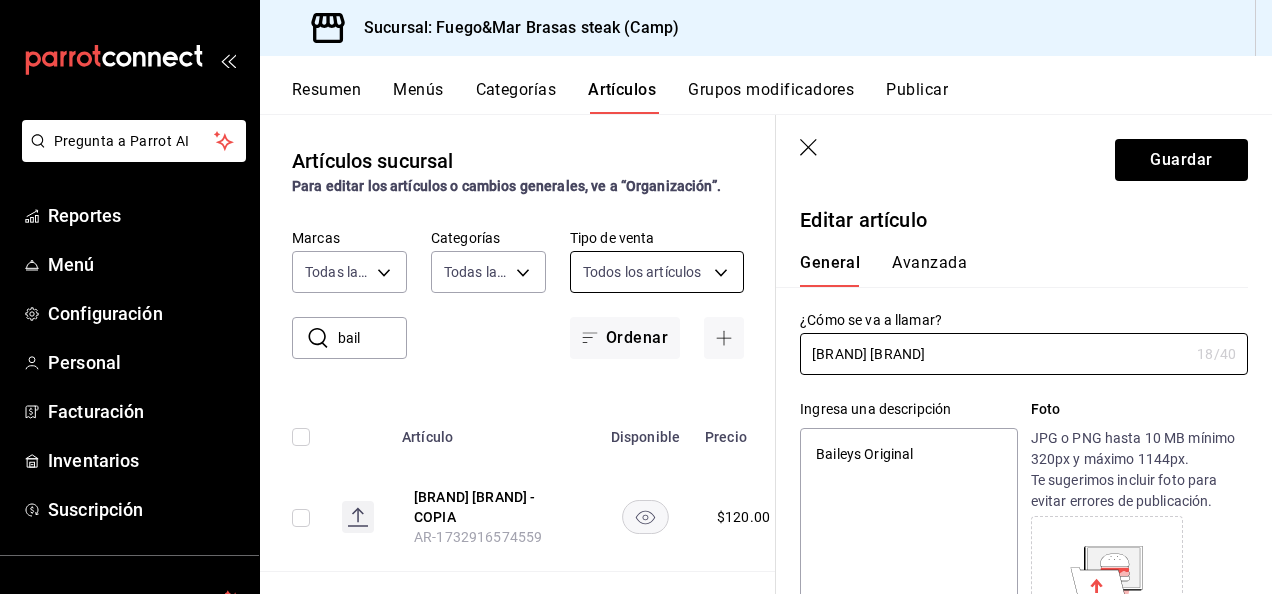 type on "x" 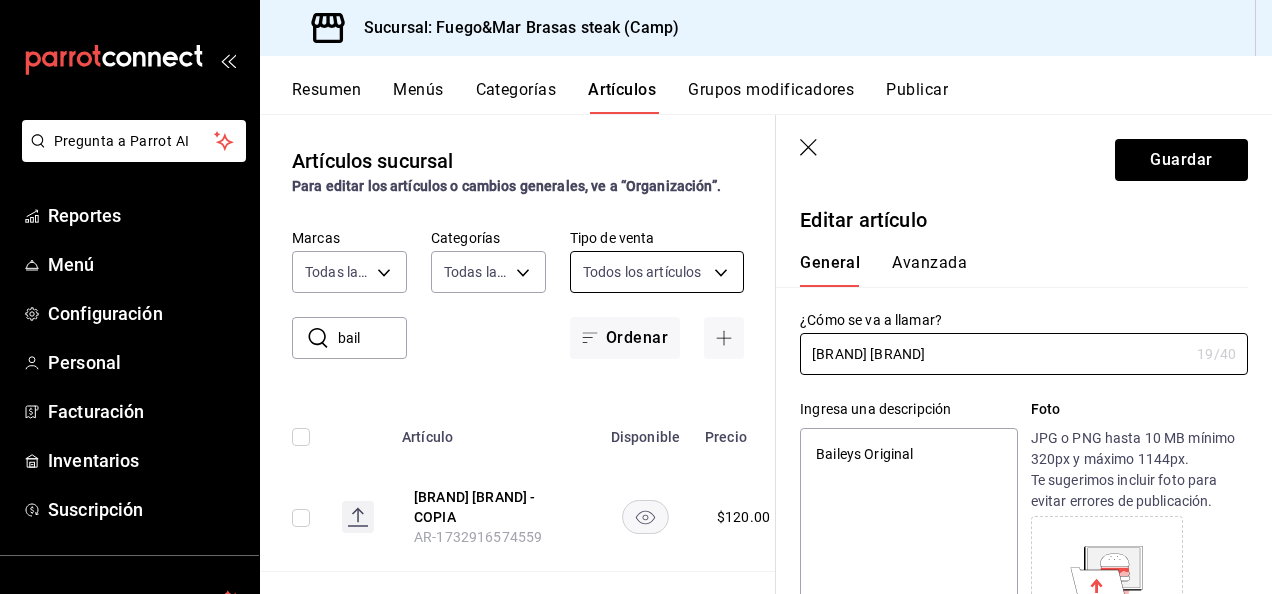 type on "[BRAND] [BRAND] [BRAND]" 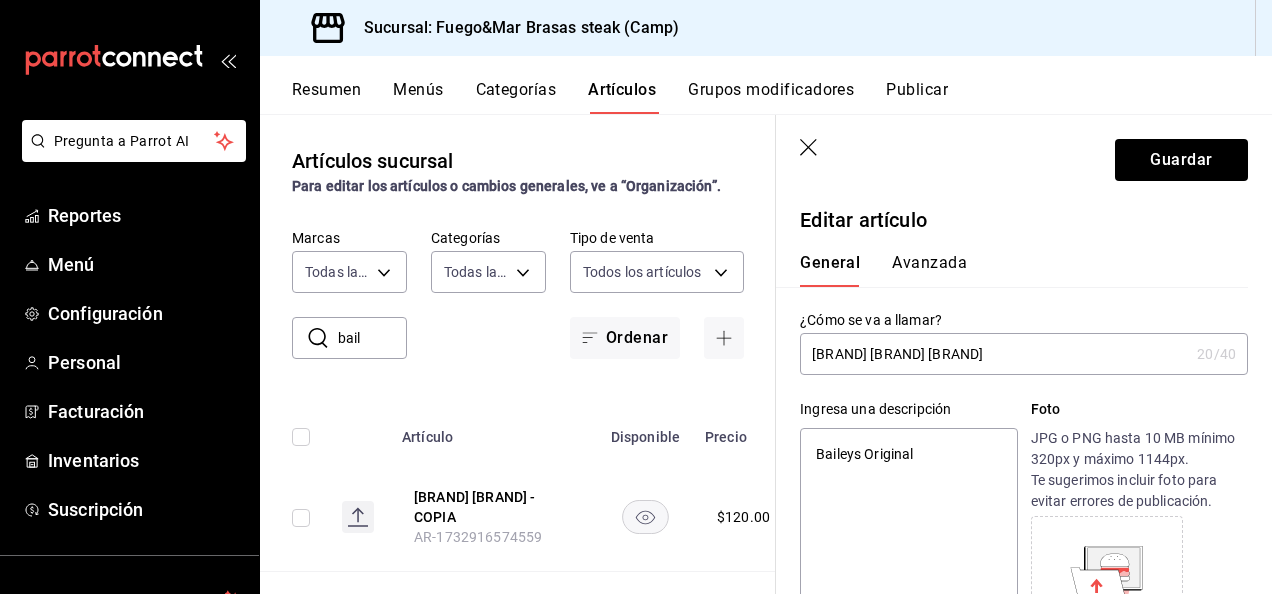 type on "[BRAND] [BRAND] [BRAND]" 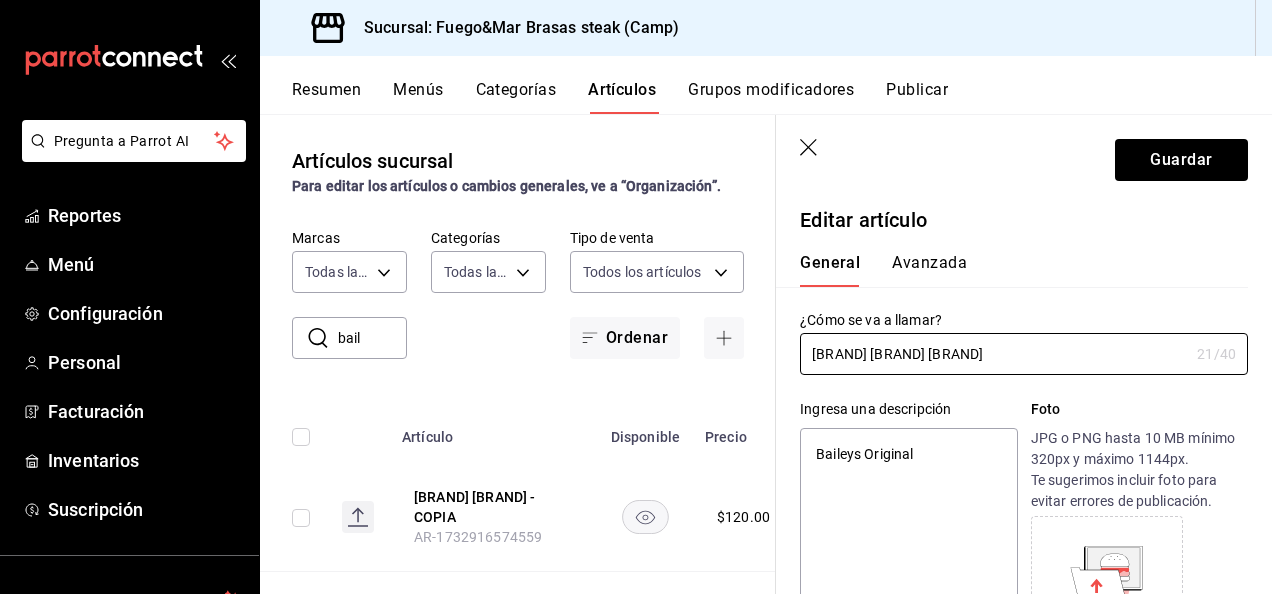 type on "[BRAND] [BRAND] [BRAND]" 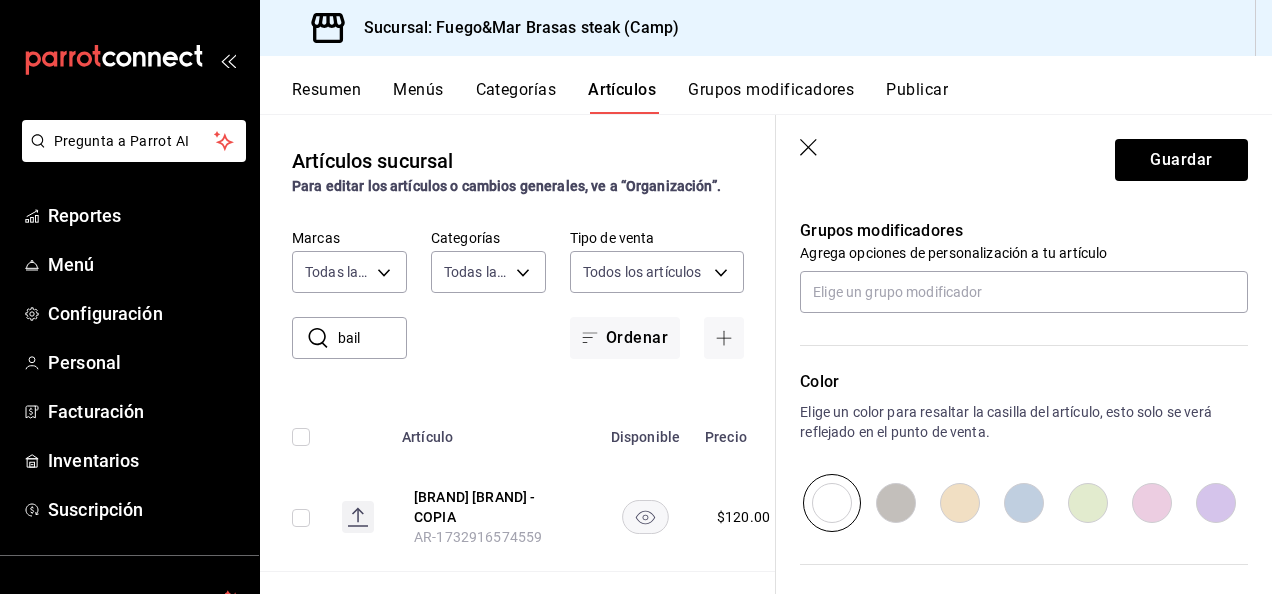 scroll, scrollTop: 1069, scrollLeft: 0, axis: vertical 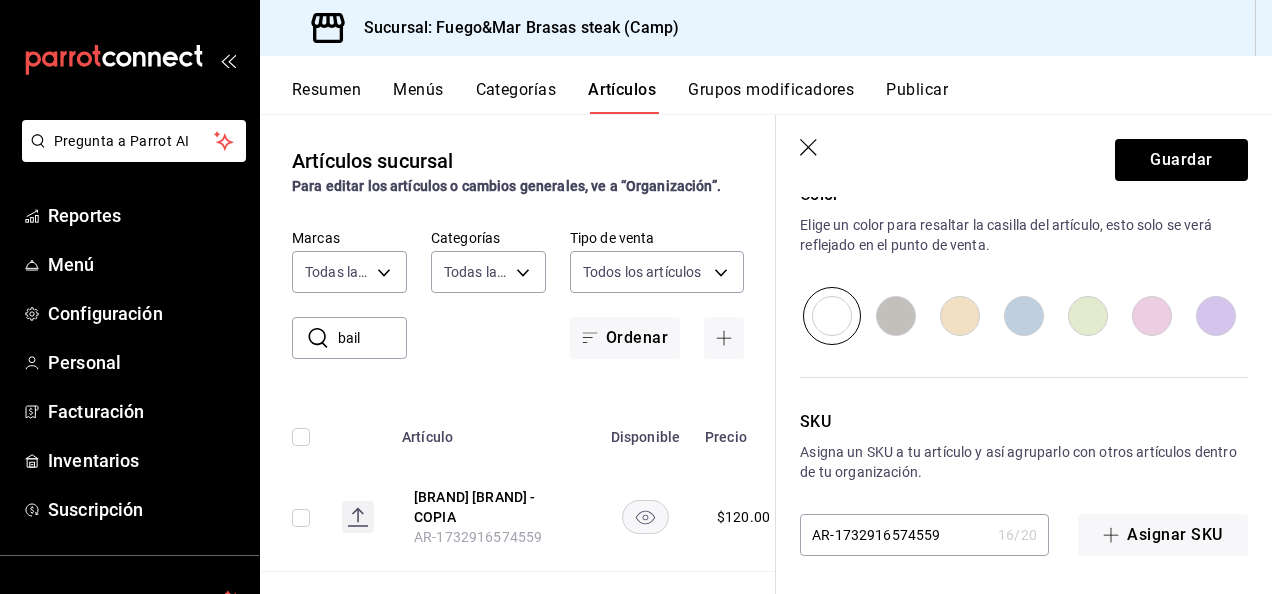 click on "AR-1732916574559" at bounding box center [895, 535] 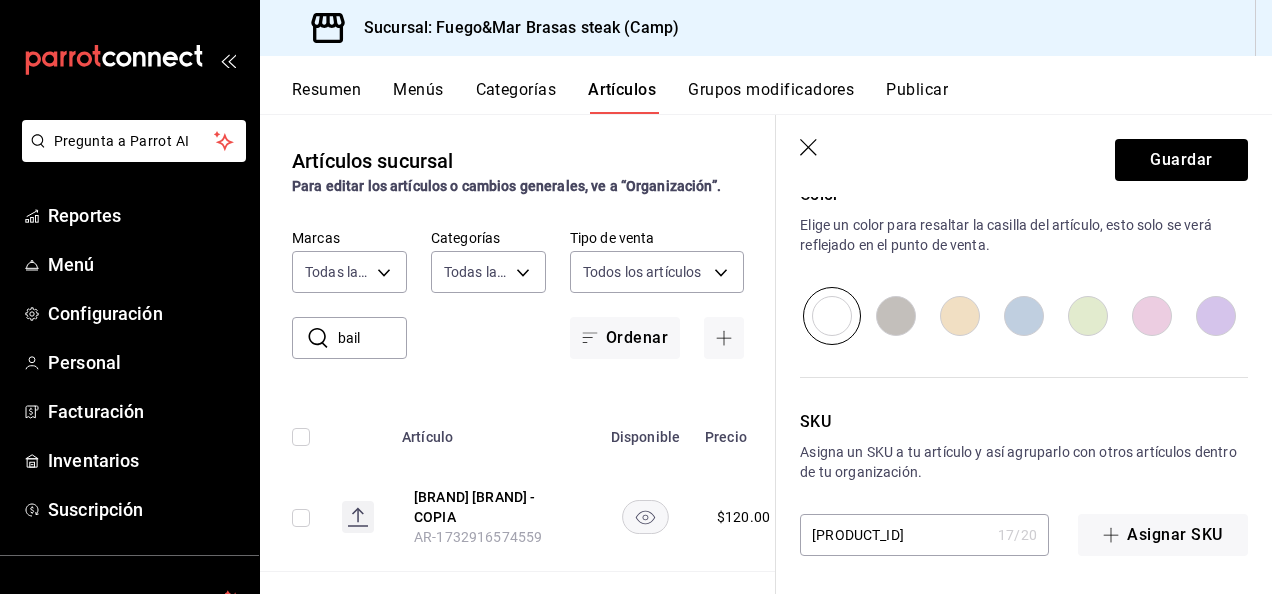 type on "x" 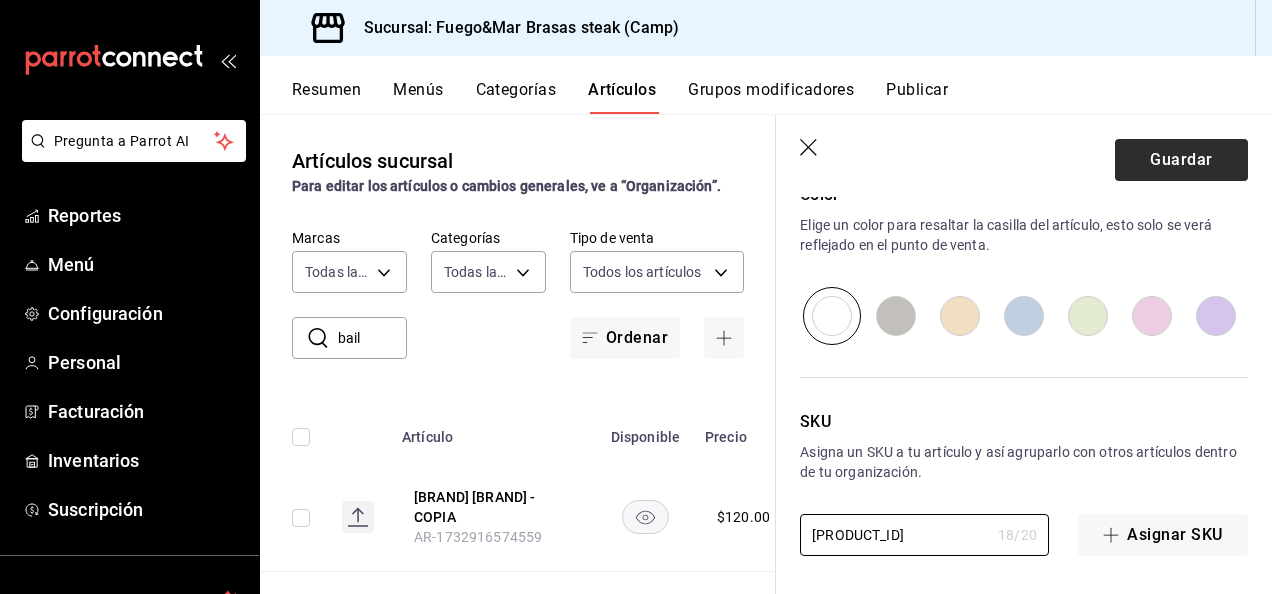 type on "[PRODUCT_ID]" 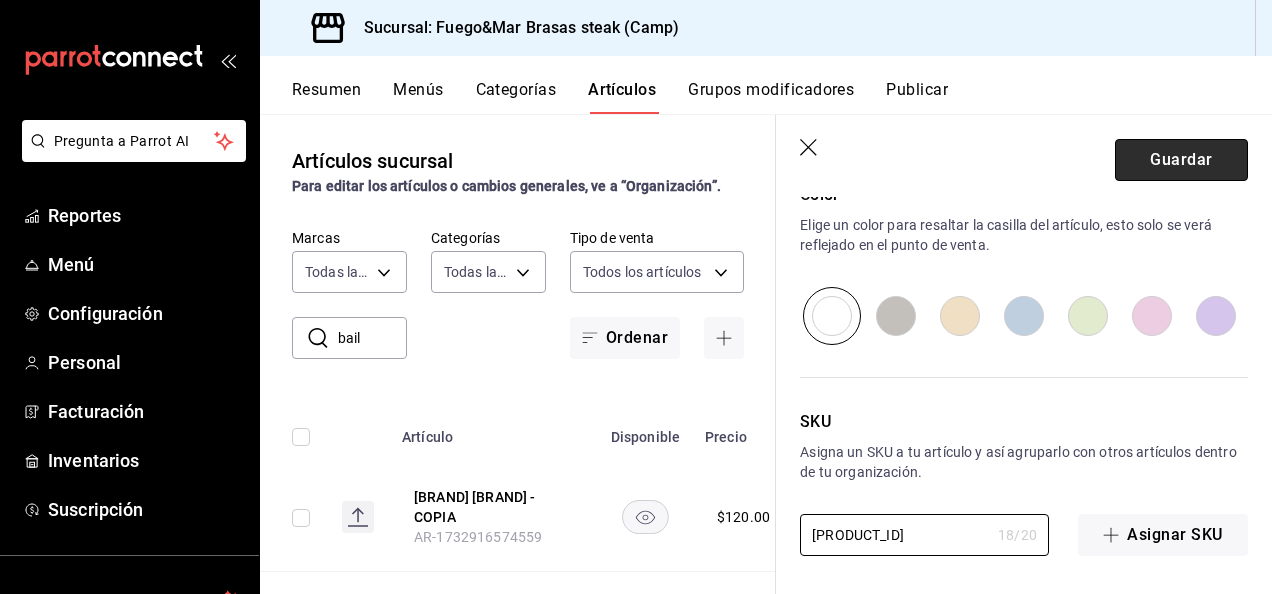 click on "Guardar" at bounding box center [1181, 160] 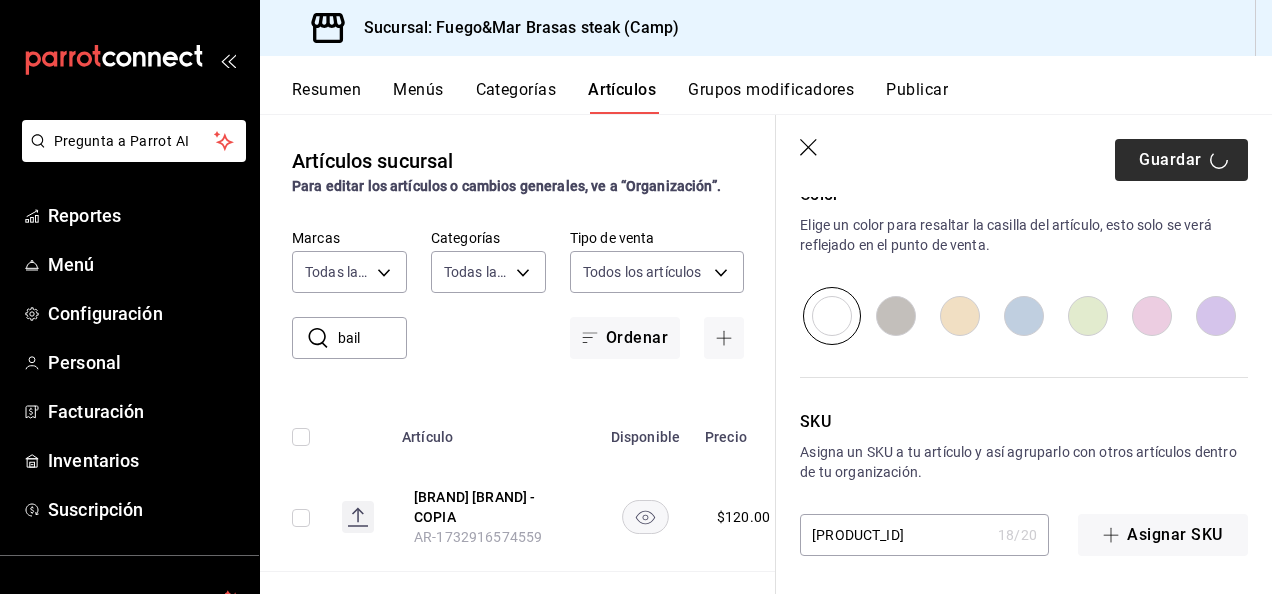 type on "x" 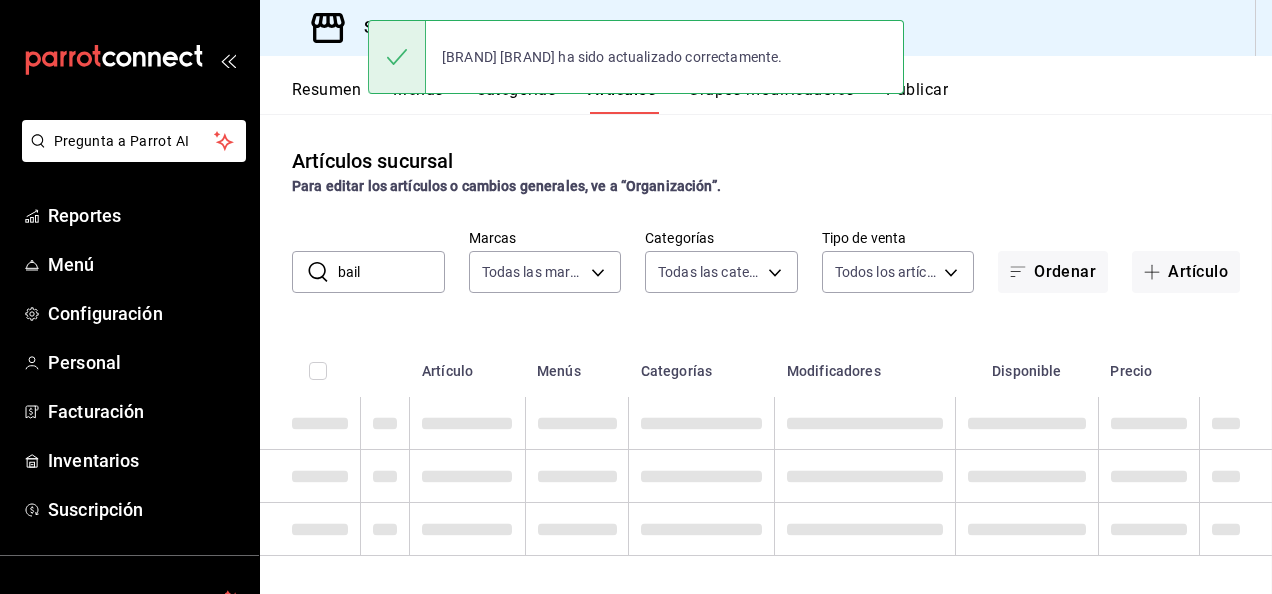 scroll, scrollTop: 0, scrollLeft: 0, axis: both 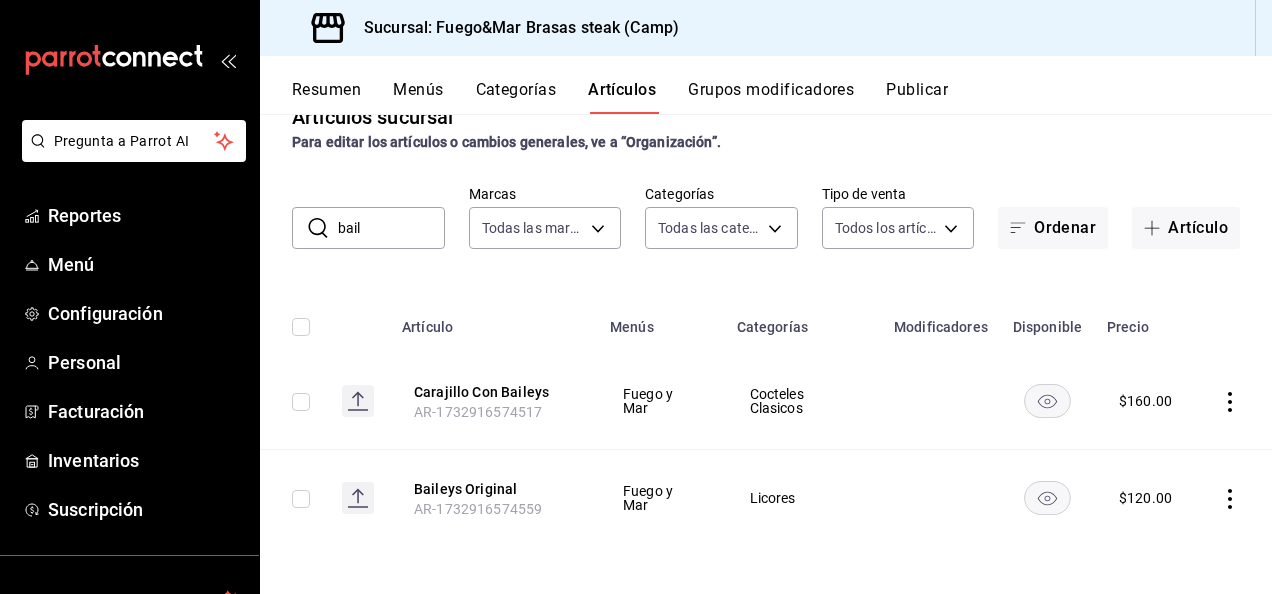 click on "Categorías" at bounding box center (516, 97) 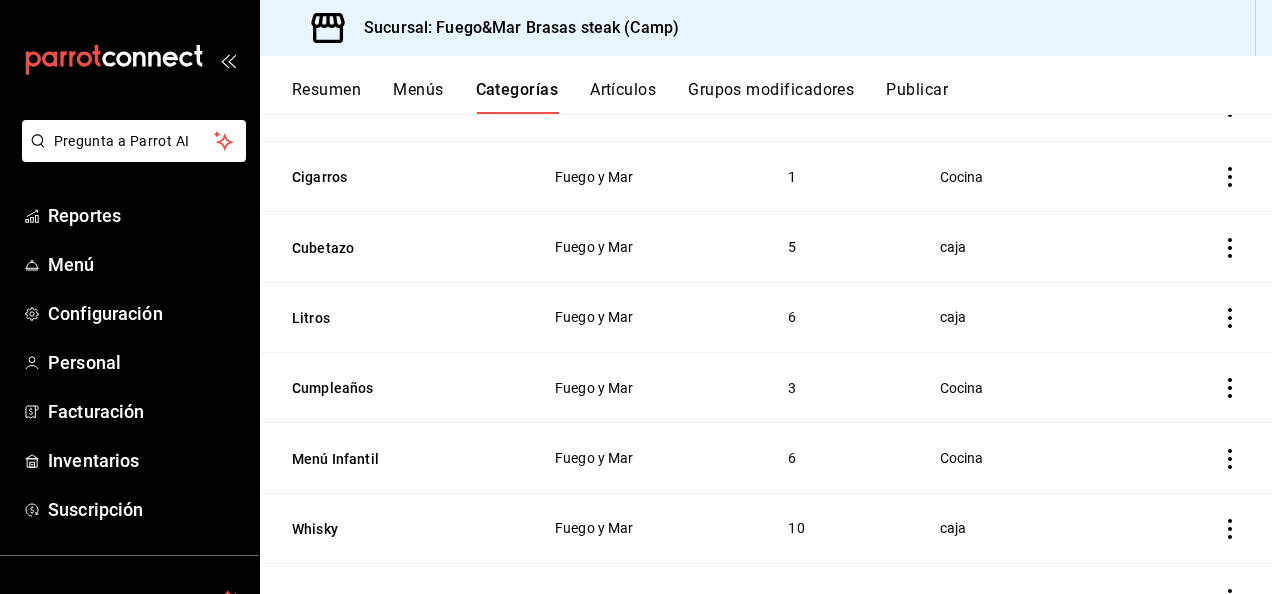 scroll, scrollTop: 460, scrollLeft: 0, axis: vertical 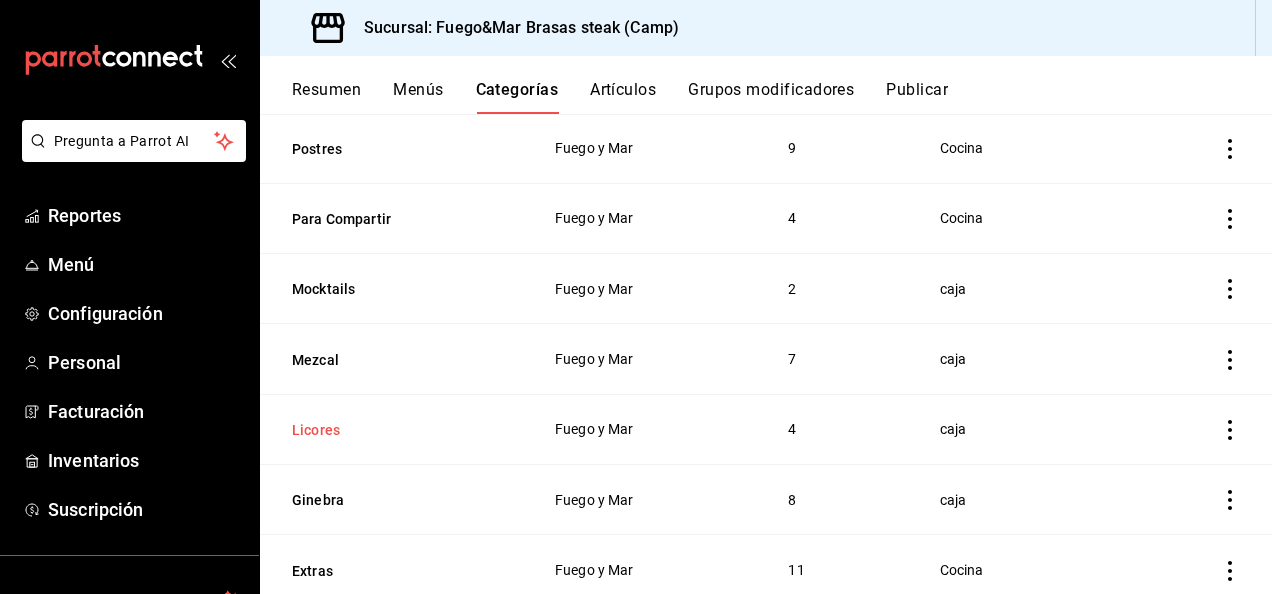 click on "Licores" at bounding box center (392, 430) 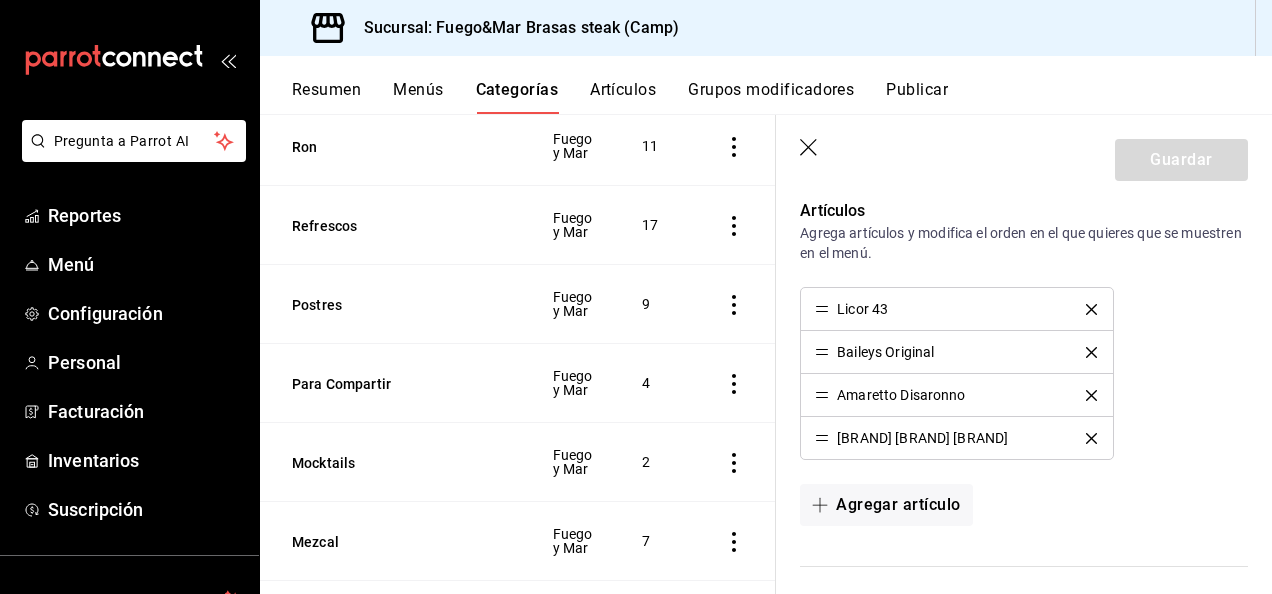 scroll, scrollTop: 513, scrollLeft: 0, axis: vertical 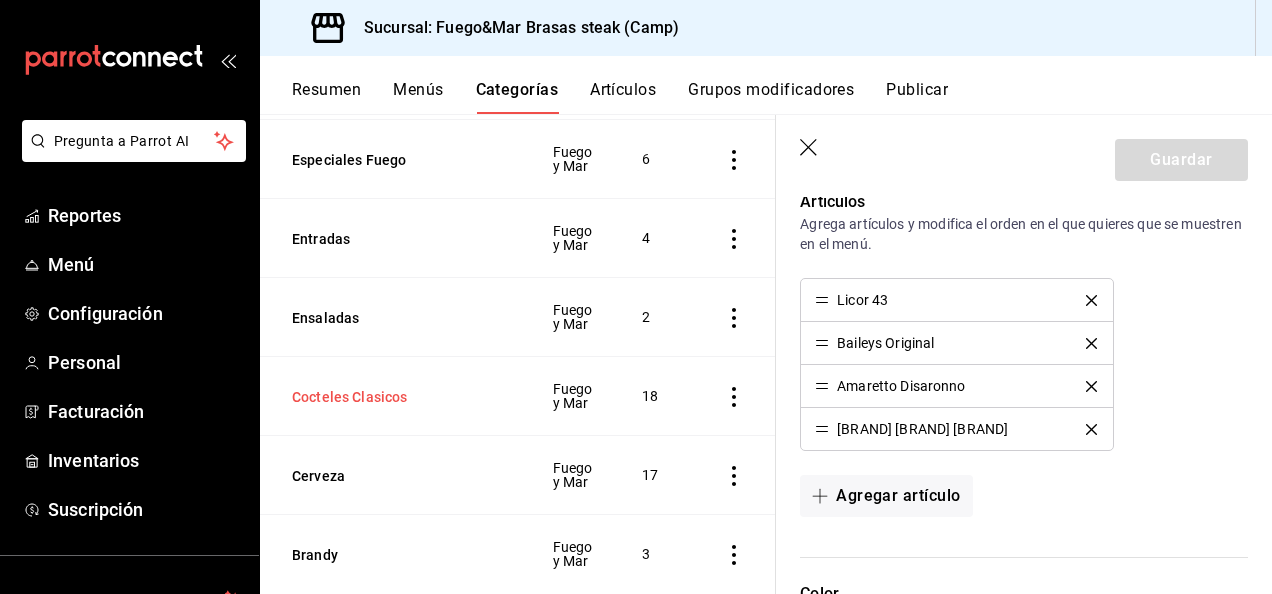 click on "Cocteles Clasicos" at bounding box center (392, 397) 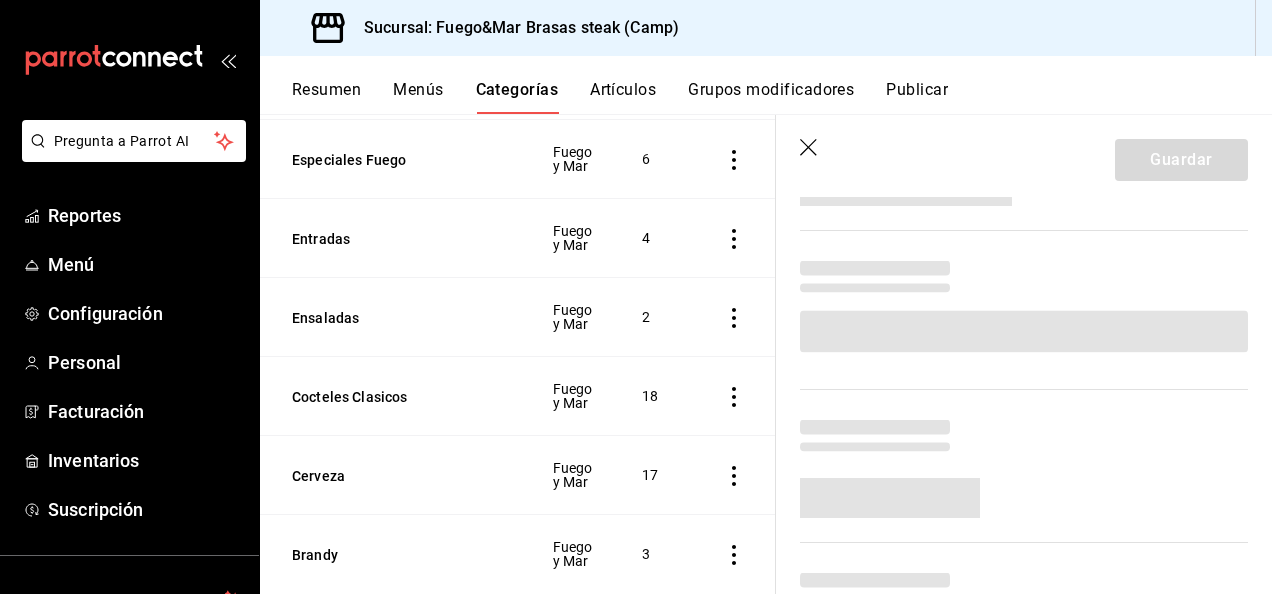 scroll, scrollTop: 0, scrollLeft: 0, axis: both 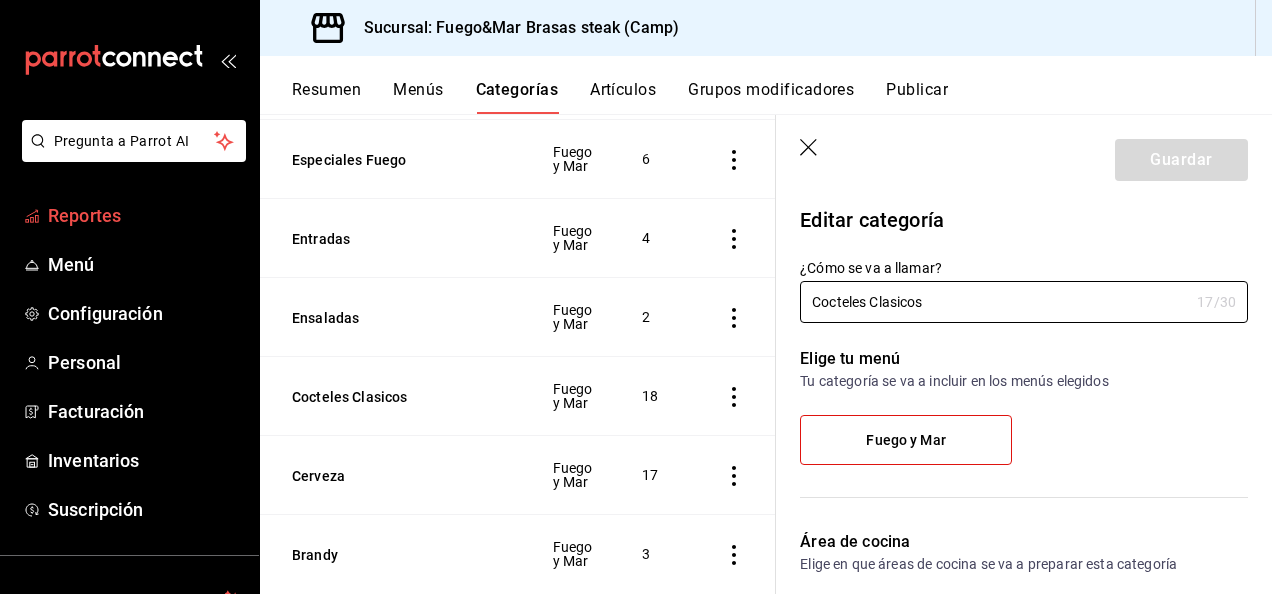 click on "Reportes" at bounding box center (145, 215) 